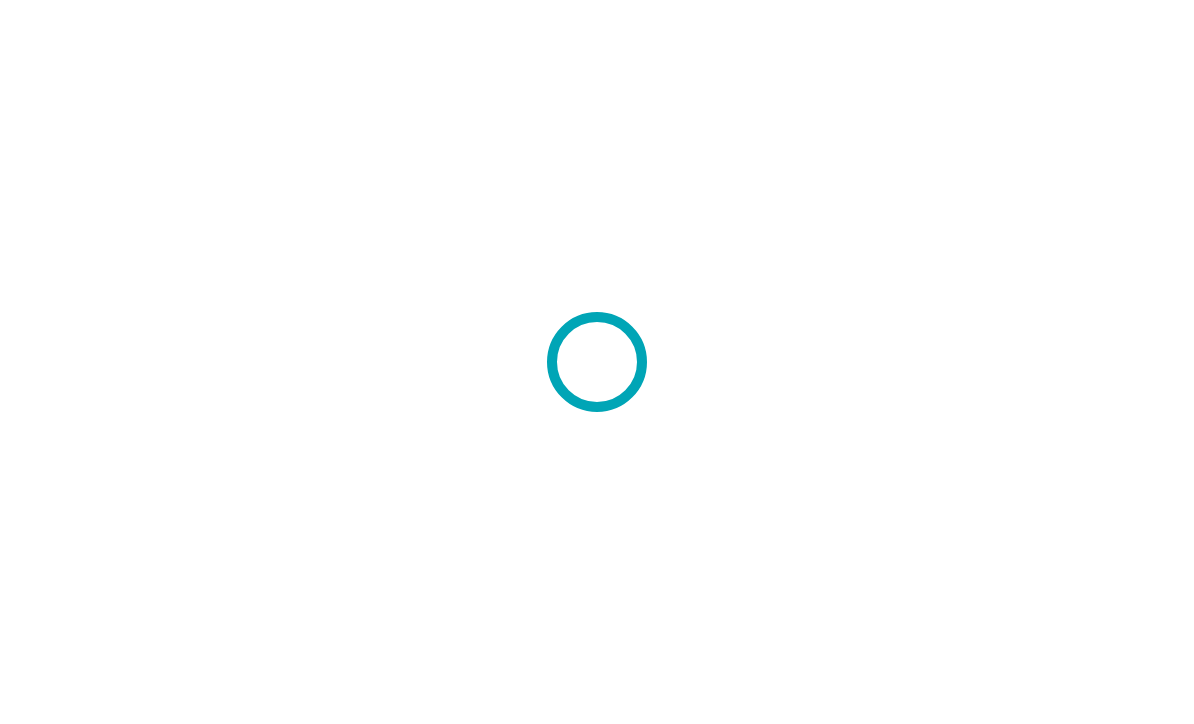 scroll, scrollTop: 0, scrollLeft: 0, axis: both 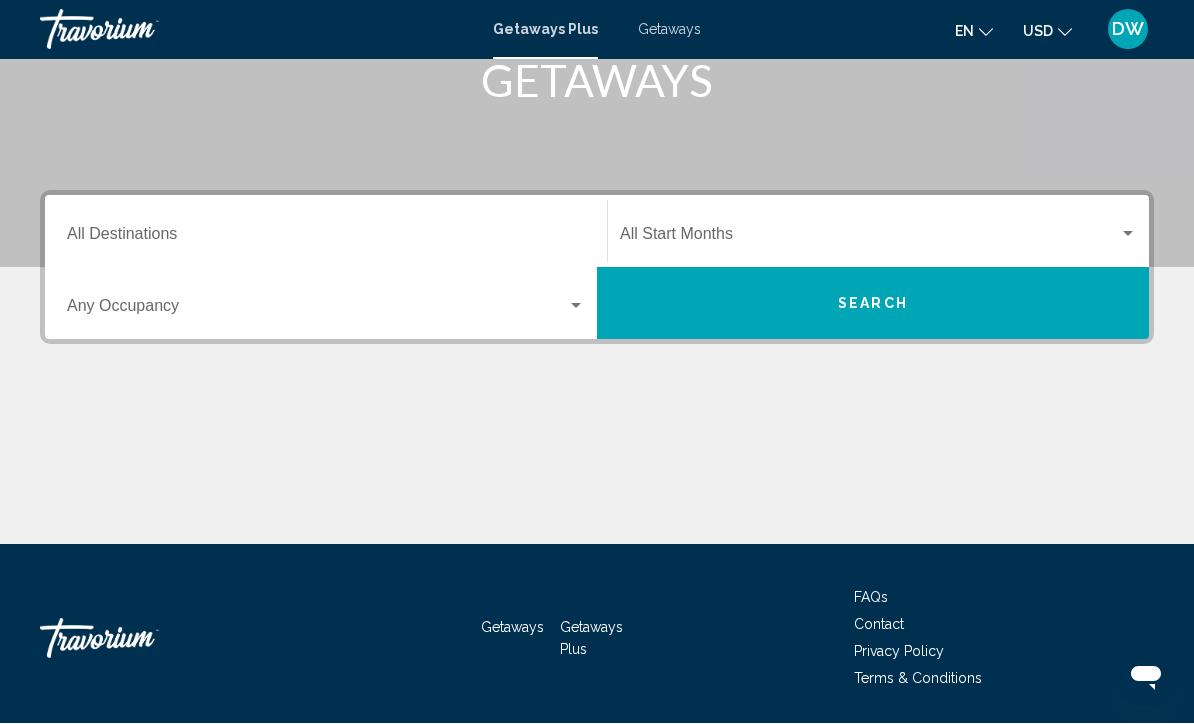 click at bounding box center (317, 311) 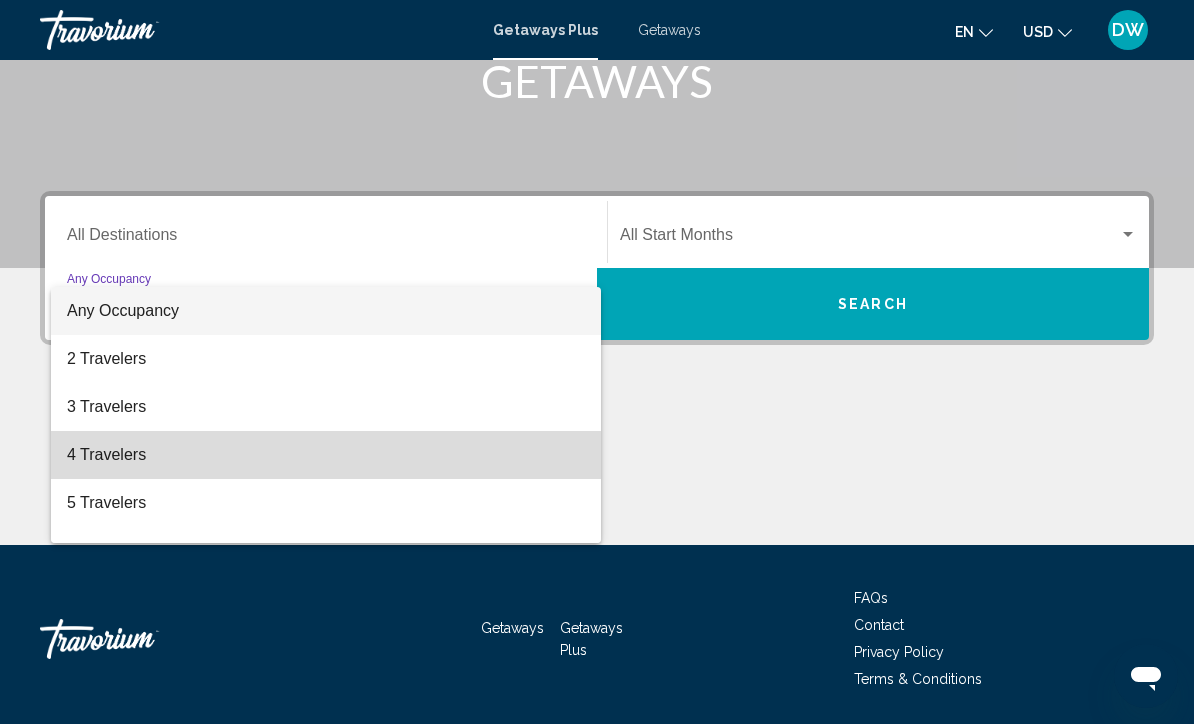 click on "4 Travelers" at bounding box center [326, 455] 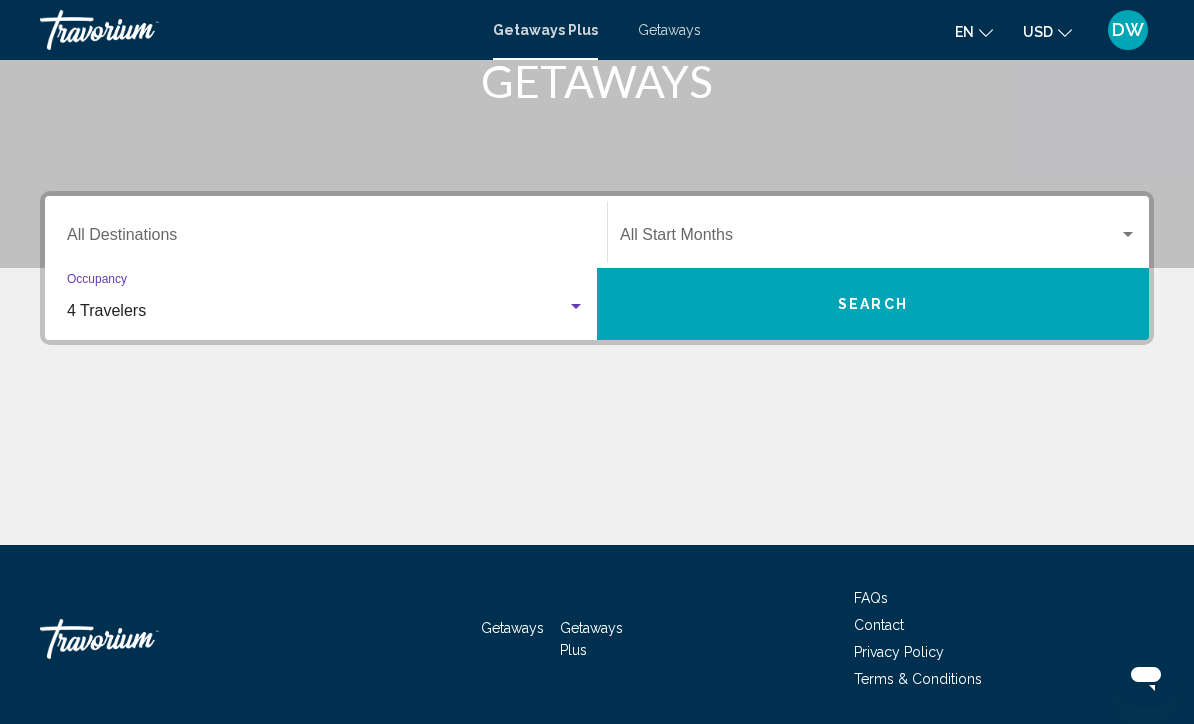click at bounding box center [869, 239] 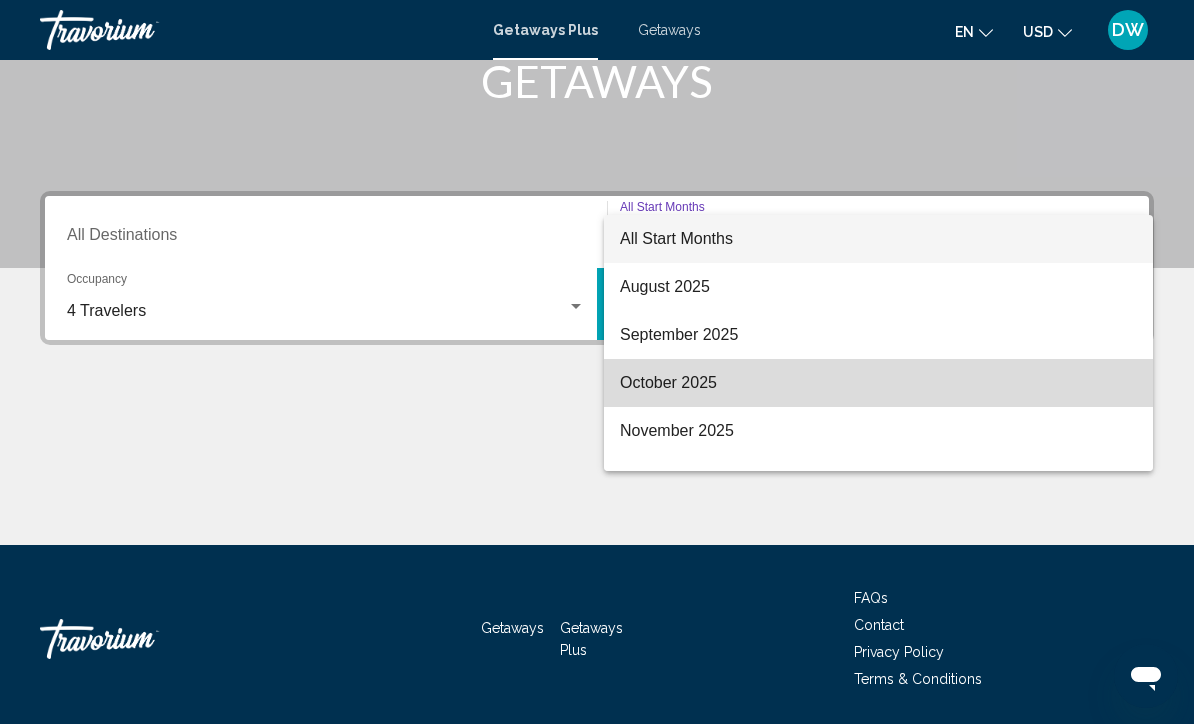 click on "October 2025" at bounding box center [878, 383] 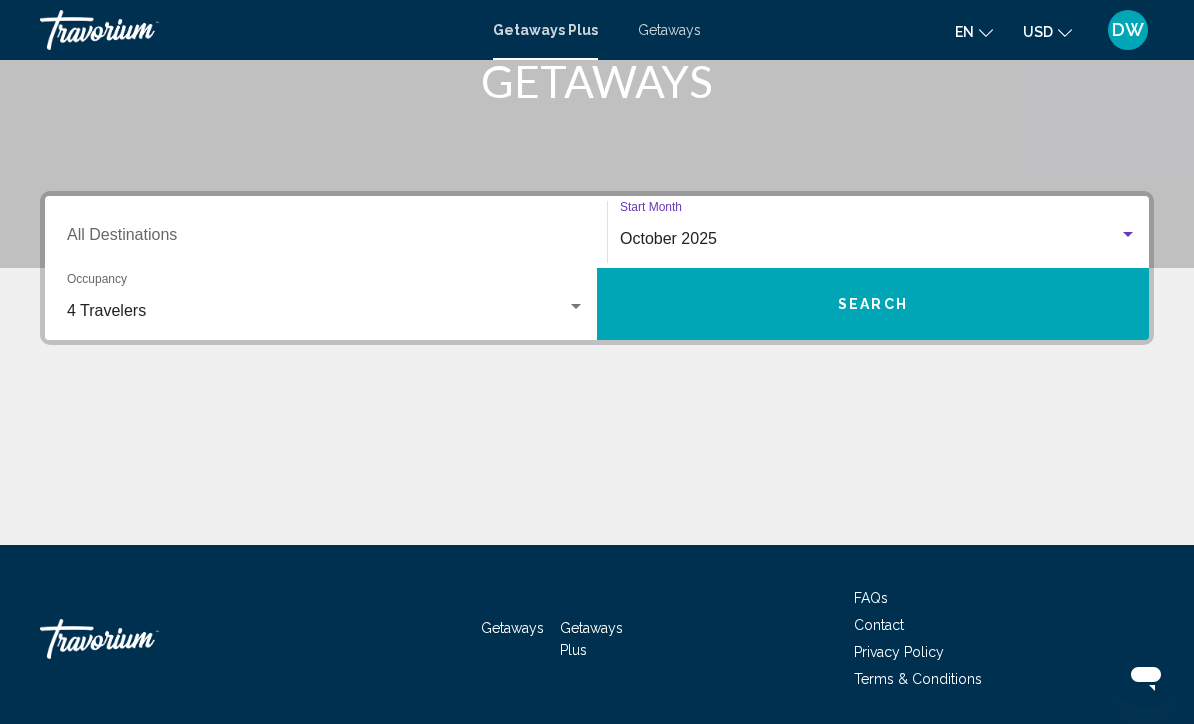click on "October 2025" at bounding box center [869, 239] 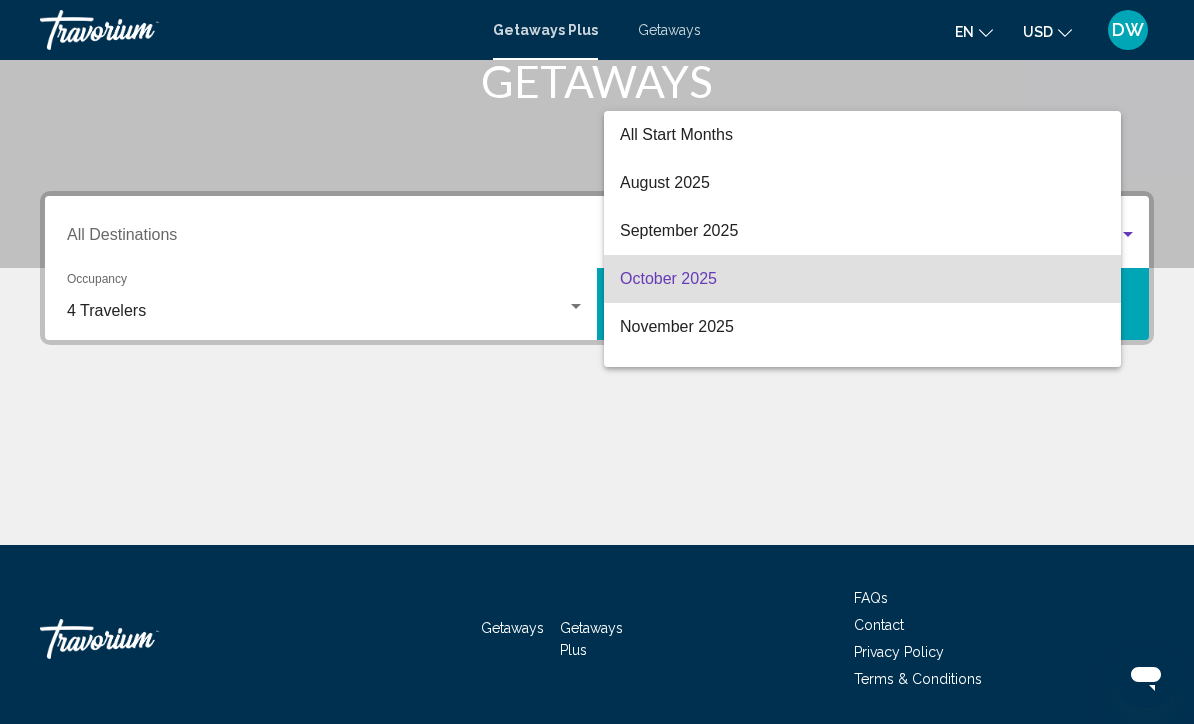 scroll, scrollTop: 40, scrollLeft: 0, axis: vertical 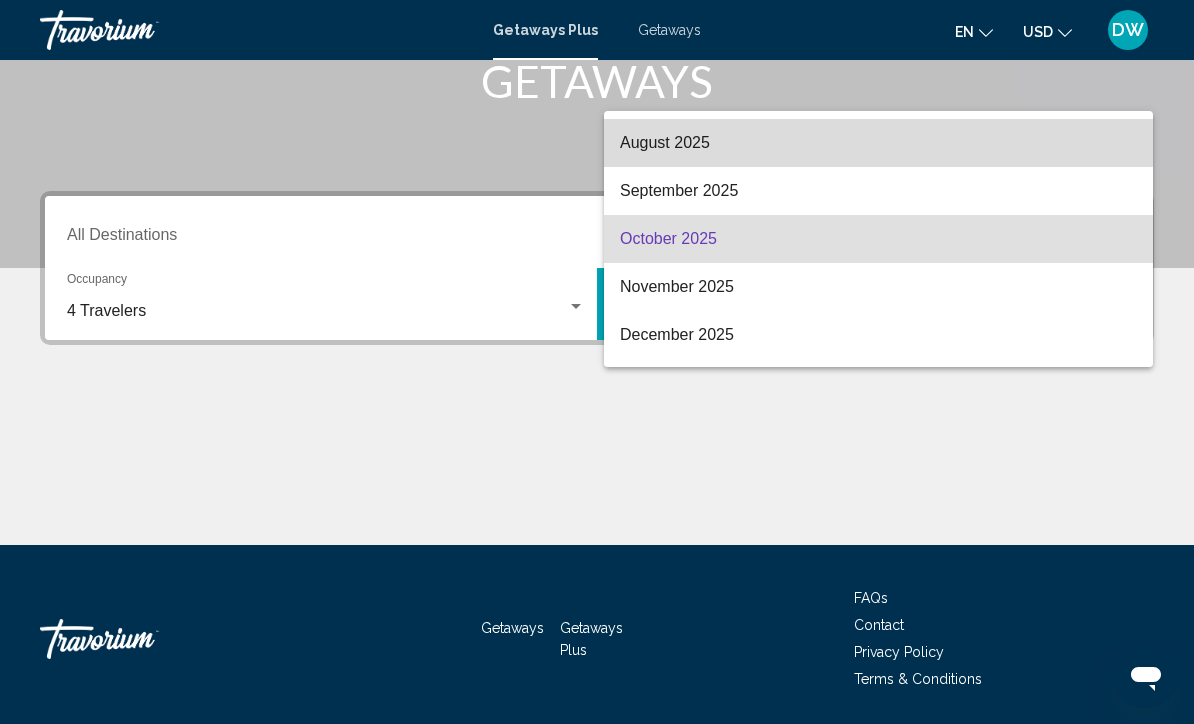 click on "August 2025" at bounding box center [878, 143] 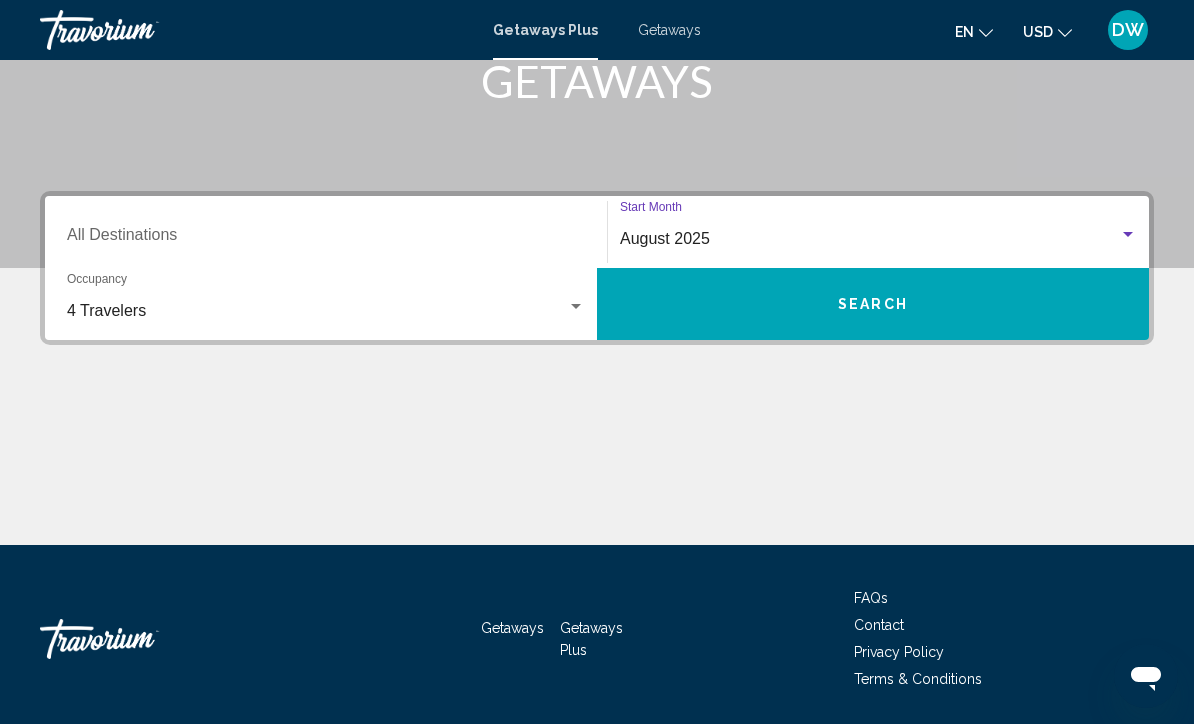click on "August 2025" at bounding box center [878, 239] 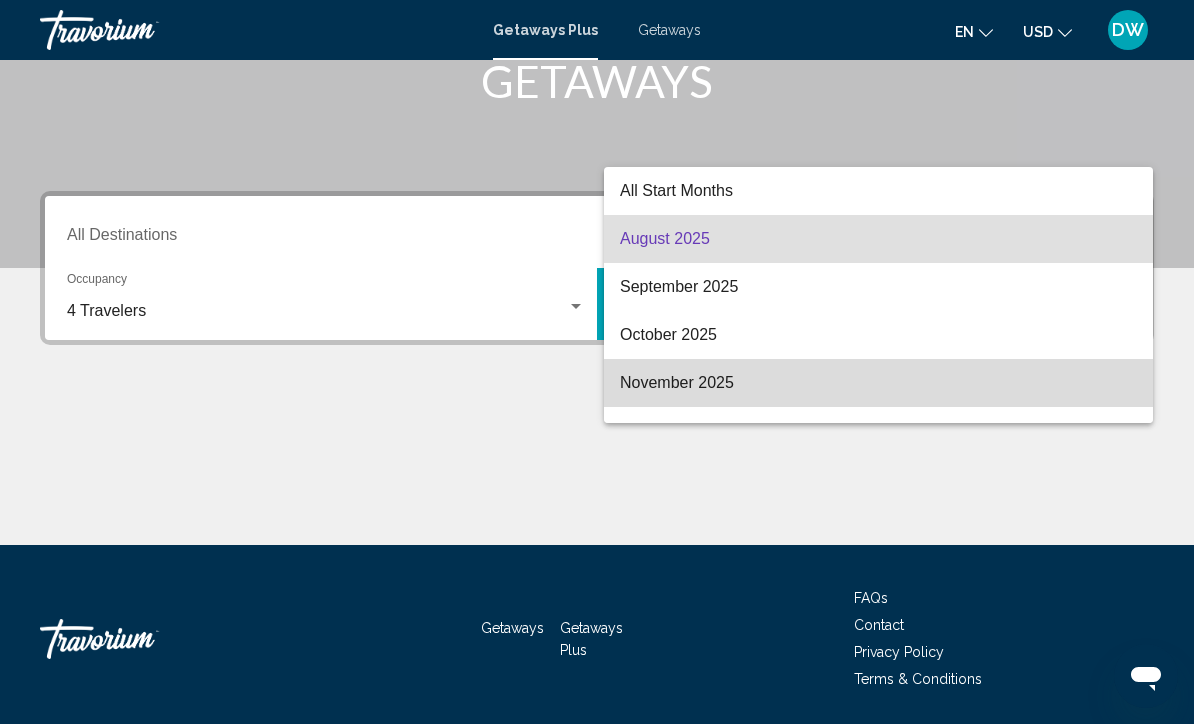 click on "November 2025" at bounding box center [878, 383] 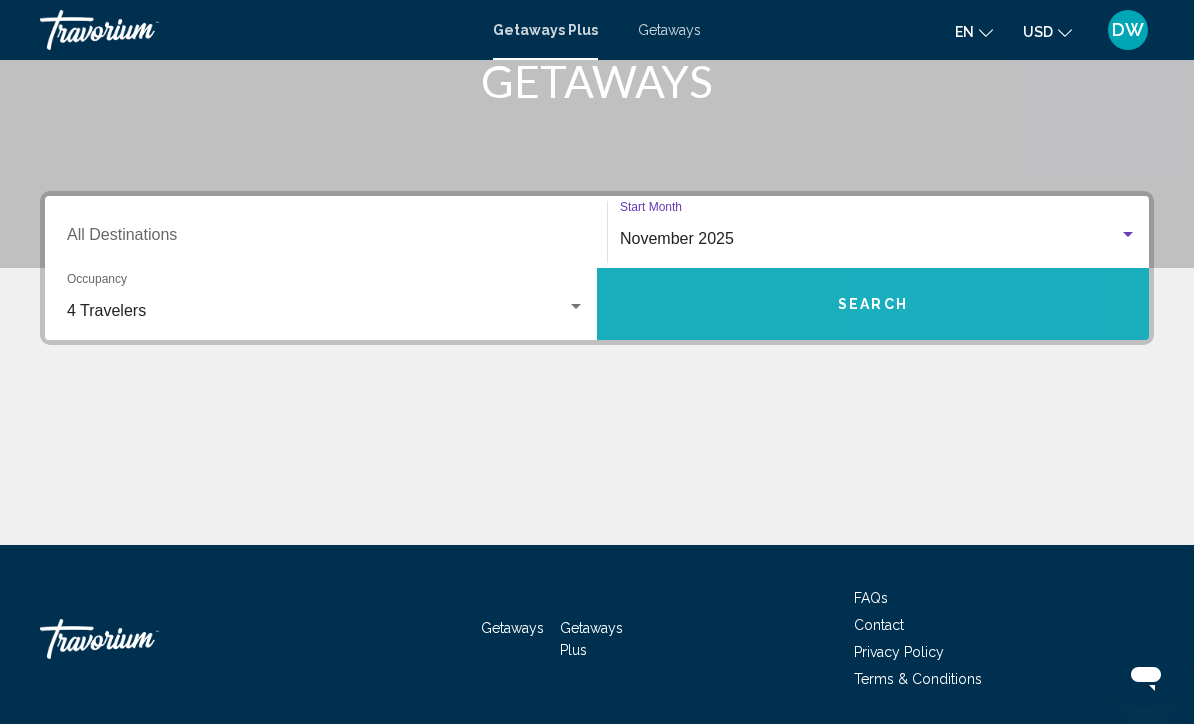 click on "Search" at bounding box center (873, 305) 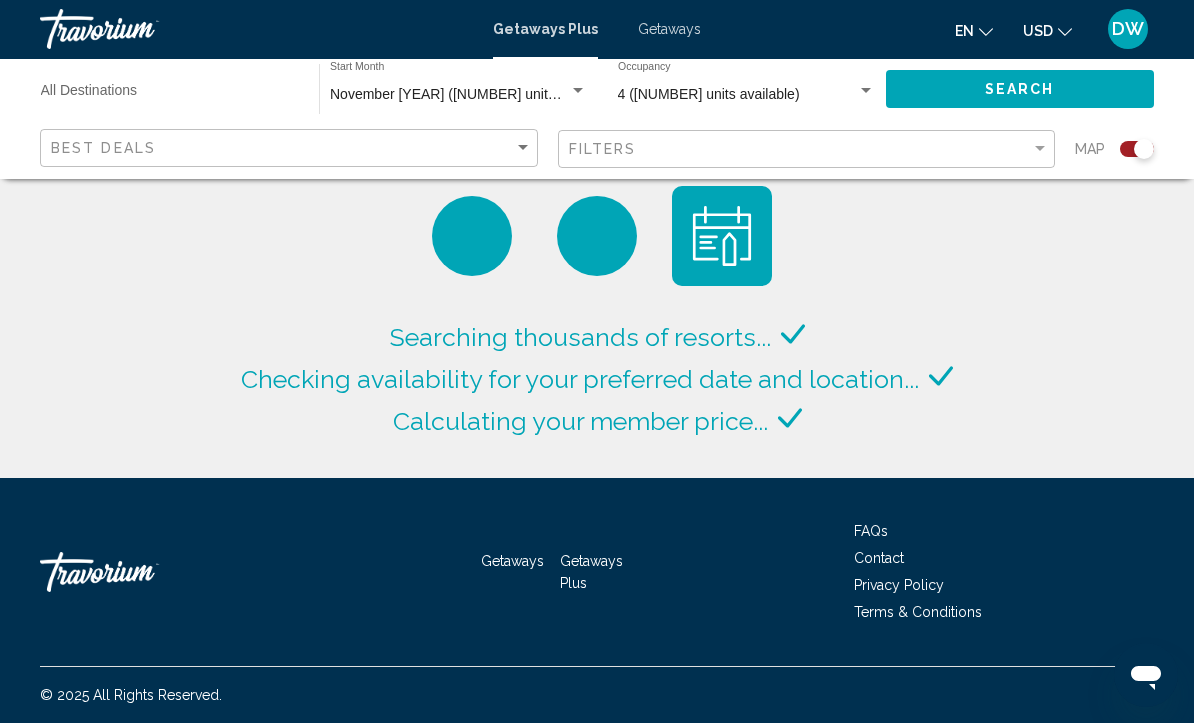 scroll, scrollTop: 1, scrollLeft: 0, axis: vertical 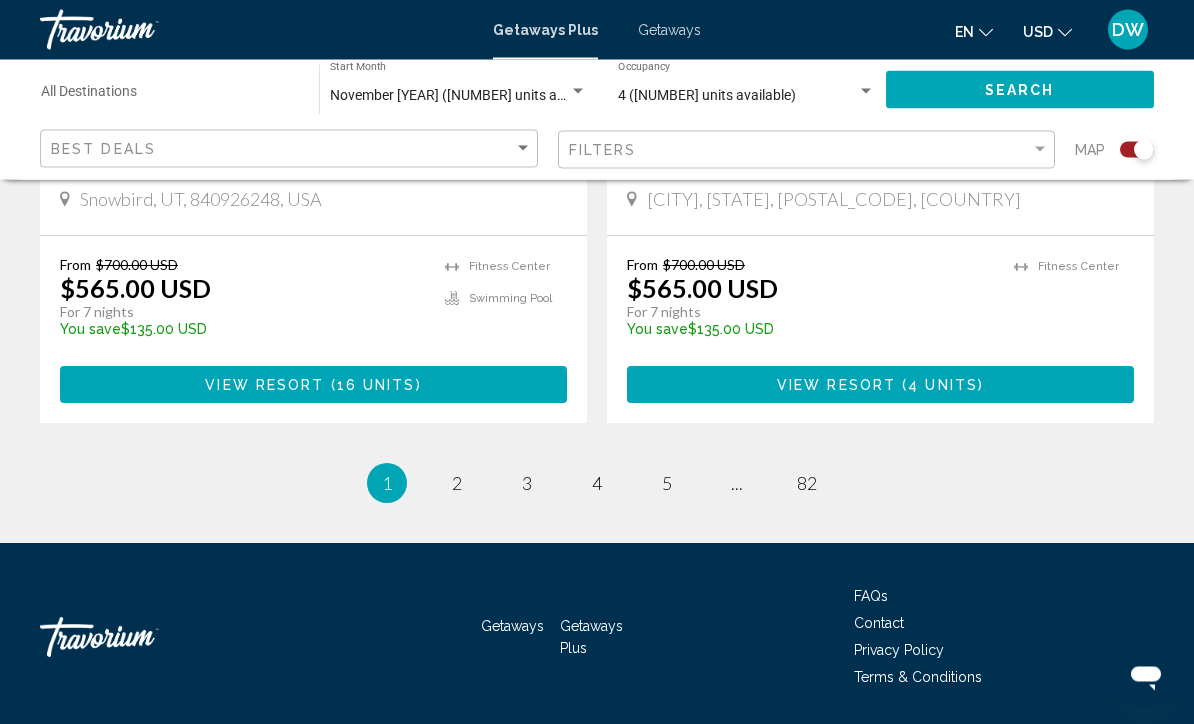 click on "1 / 82  You're on page  1 page  2 page  3 page  4 page  5 page  ... page  82" at bounding box center [597, 484] 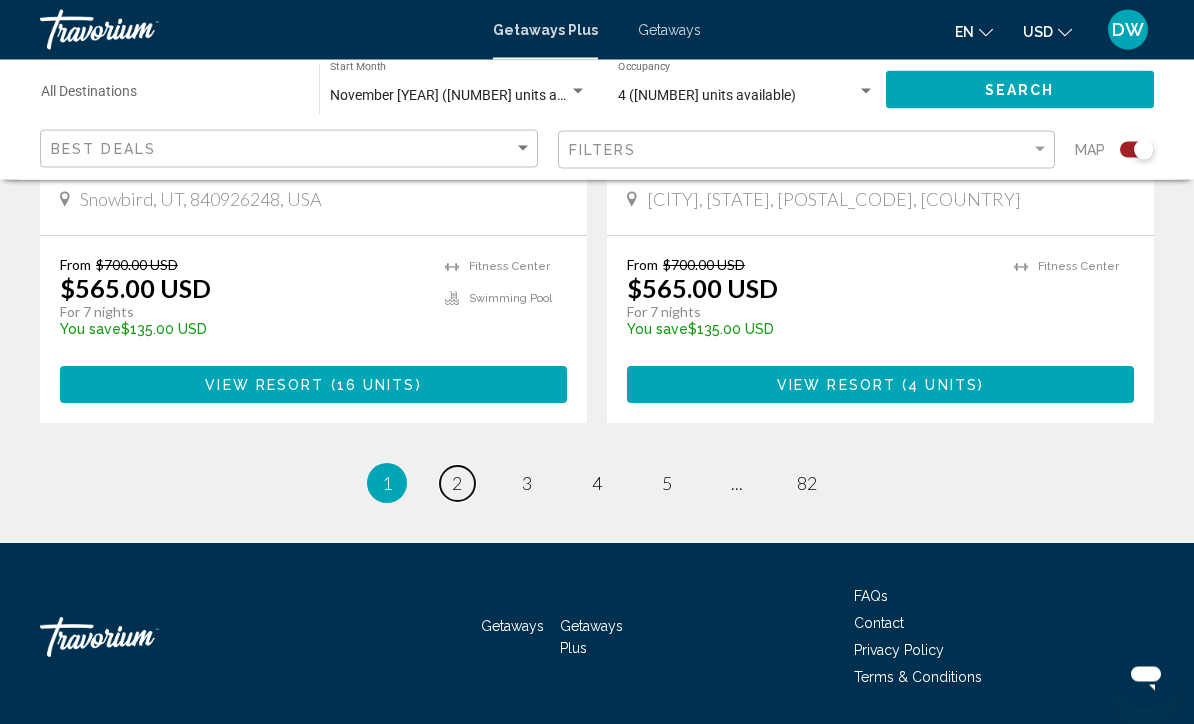 click on "page  2" at bounding box center [457, 484] 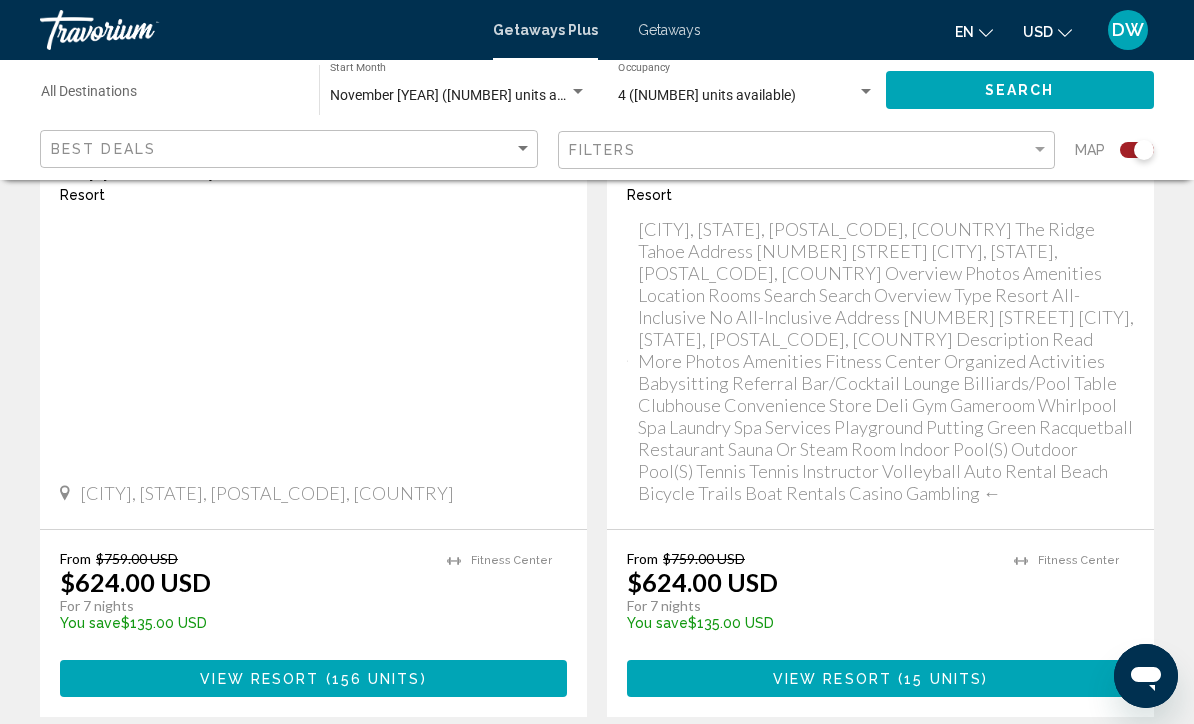 scroll, scrollTop: 4502, scrollLeft: 0, axis: vertical 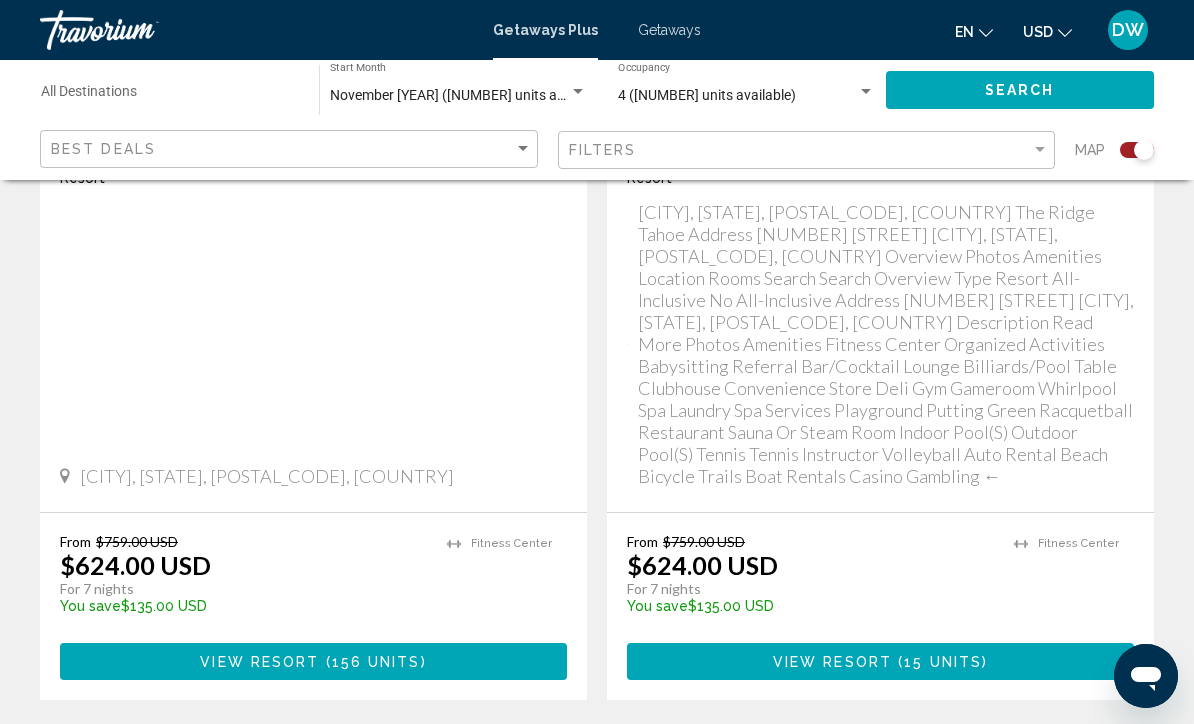 click on "3" at bounding box center [527, 760] 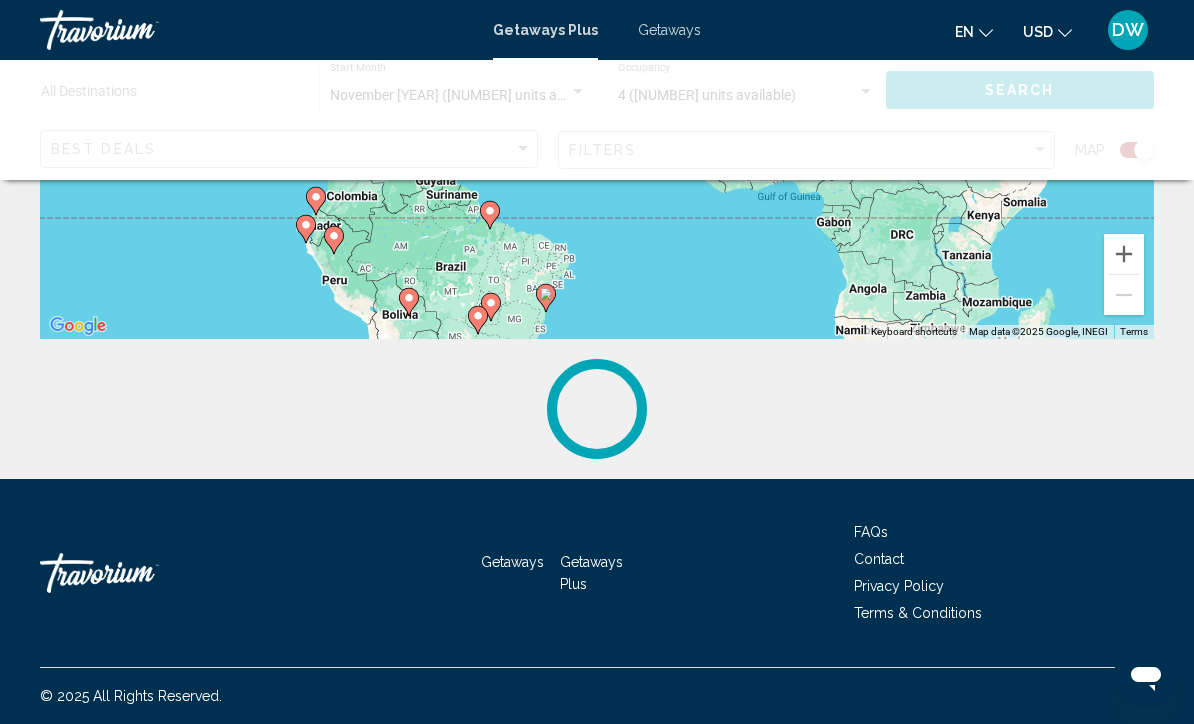 scroll, scrollTop: 0, scrollLeft: 0, axis: both 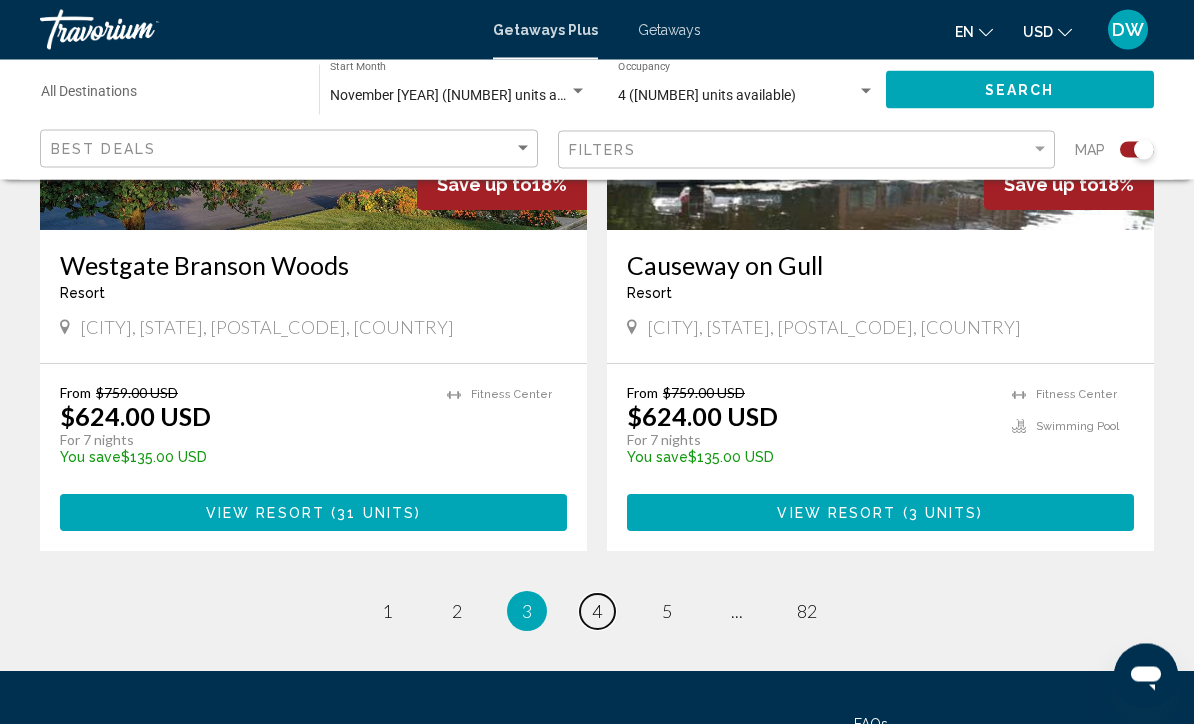 click on "page  4" at bounding box center (597, 612) 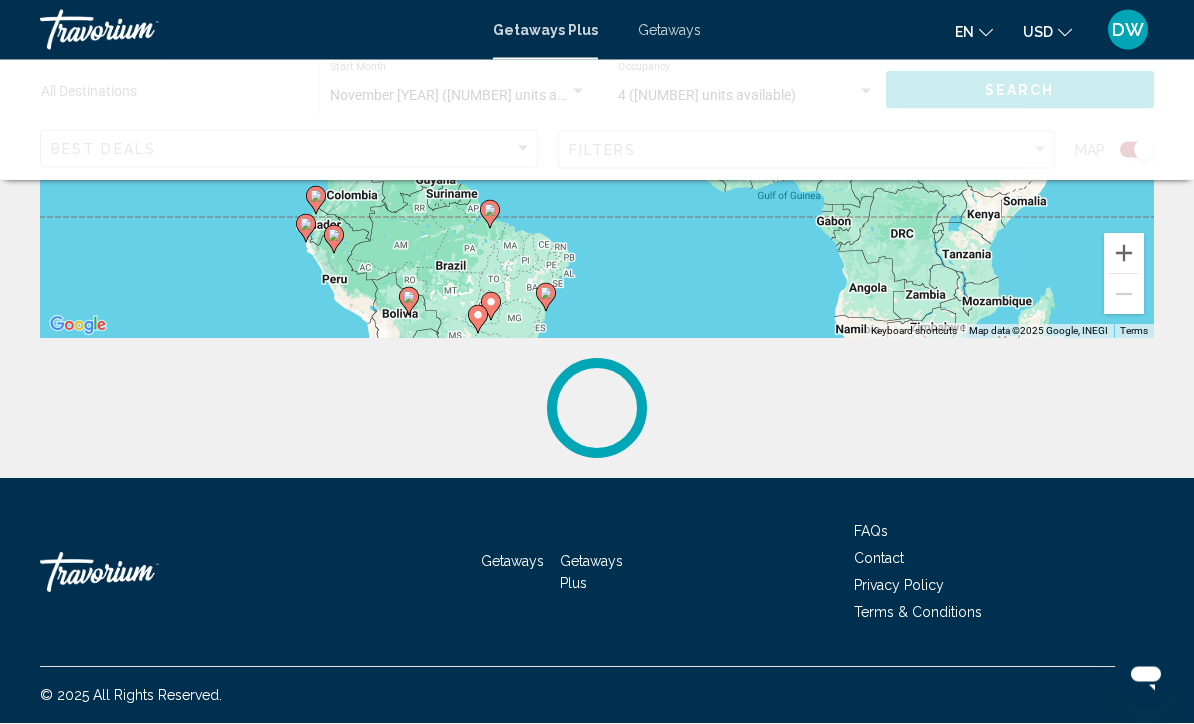 scroll, scrollTop: 0, scrollLeft: 0, axis: both 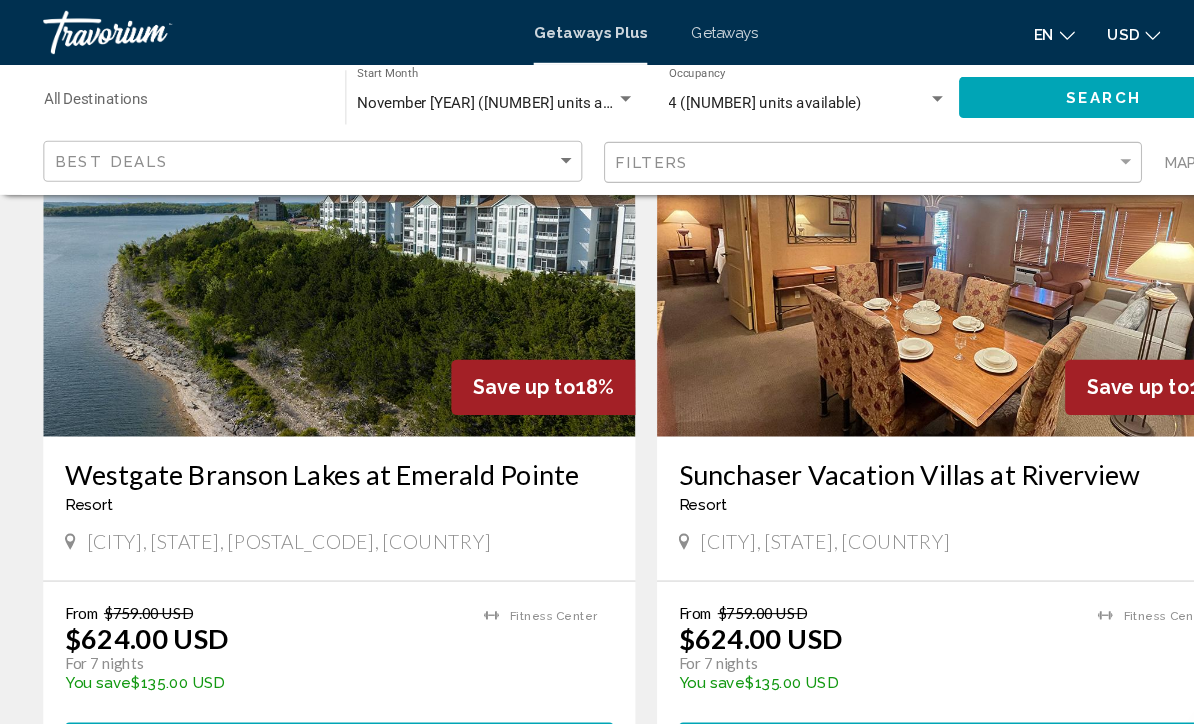 click at bounding box center (880, 243) 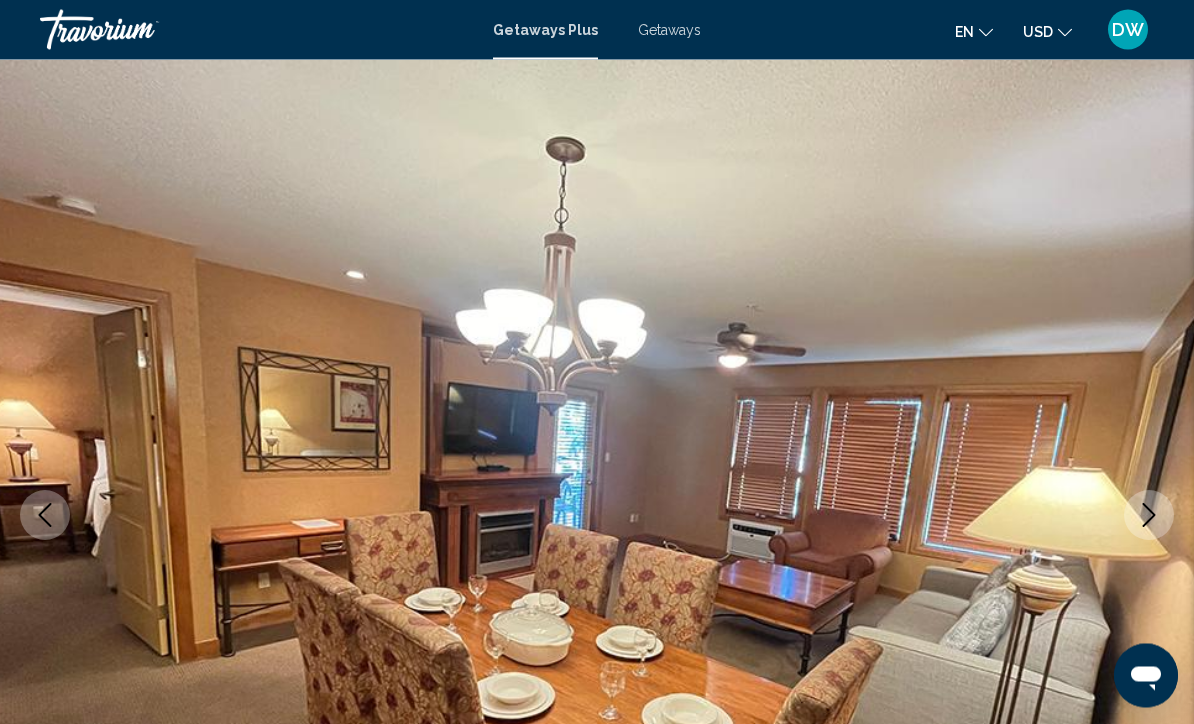 scroll, scrollTop: 0, scrollLeft: 0, axis: both 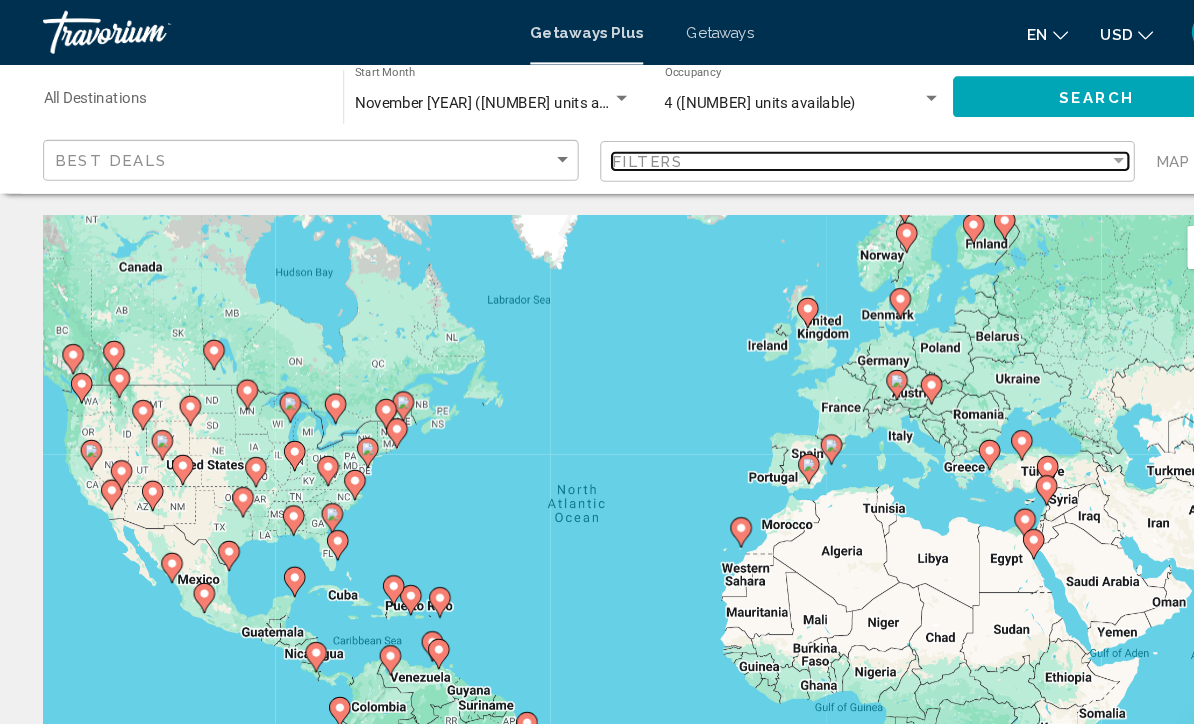 click on "Filters" at bounding box center (800, 150) 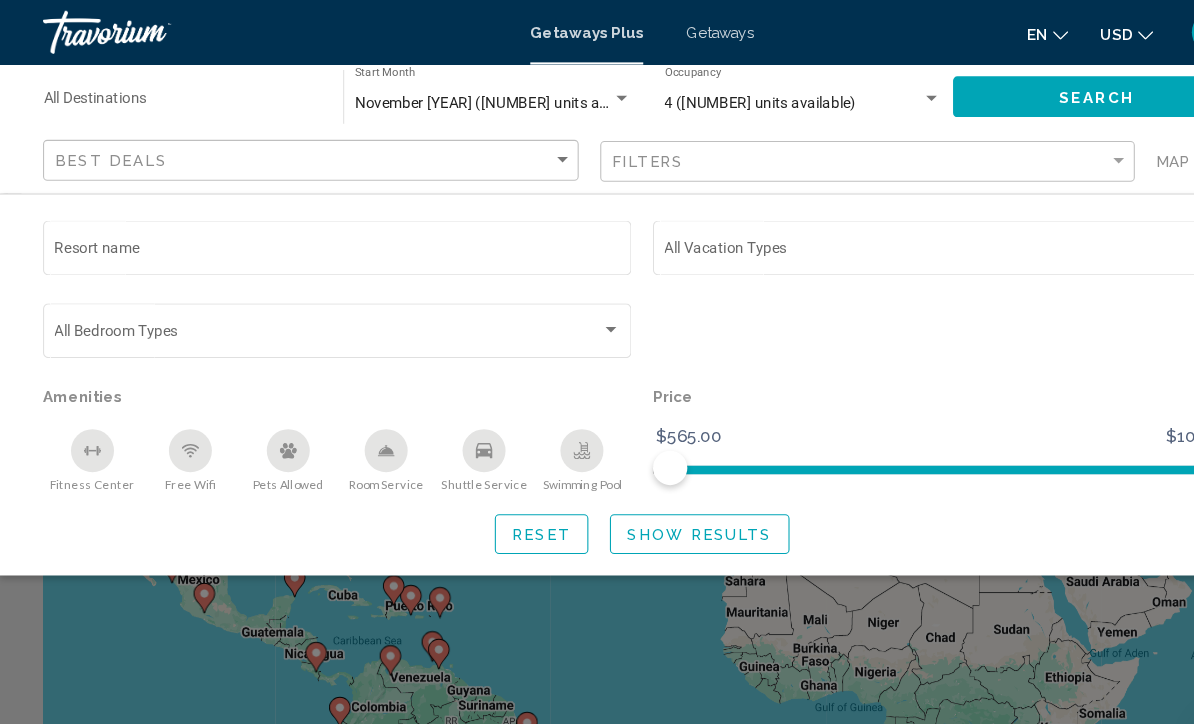 click on "Destination All Destinations" at bounding box center [170, 96] 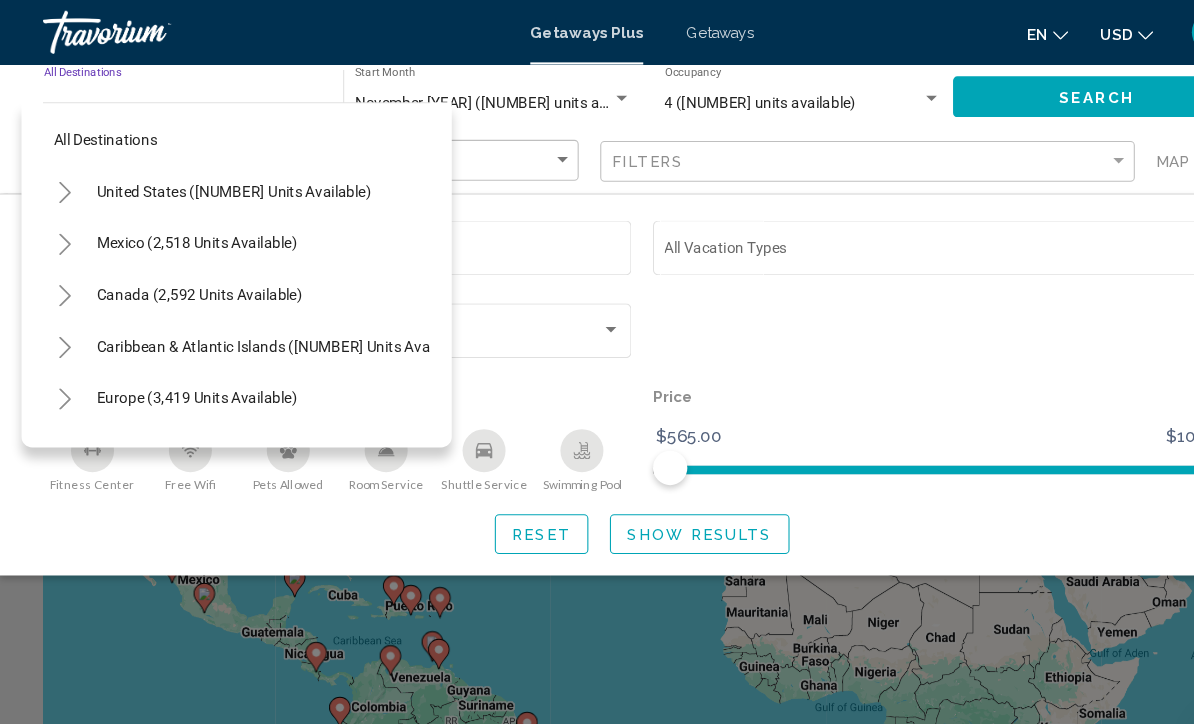click on "United States ([NUMBER] units available)" at bounding box center [183, 226] 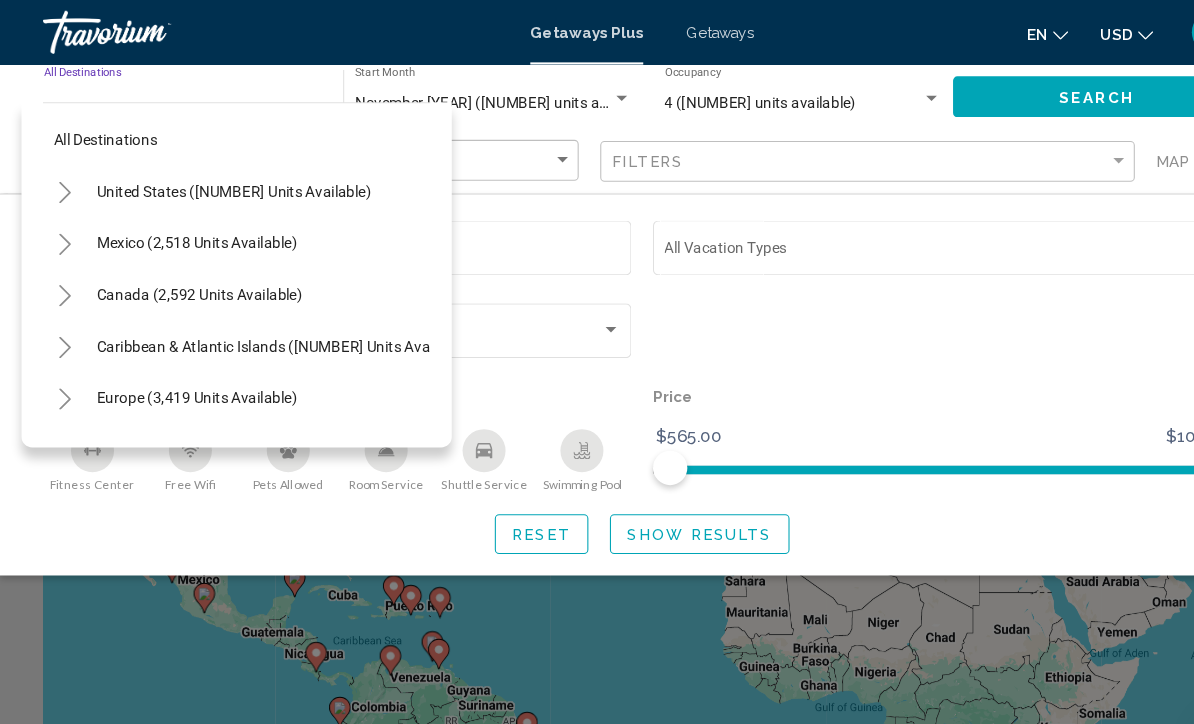 type on "**********" 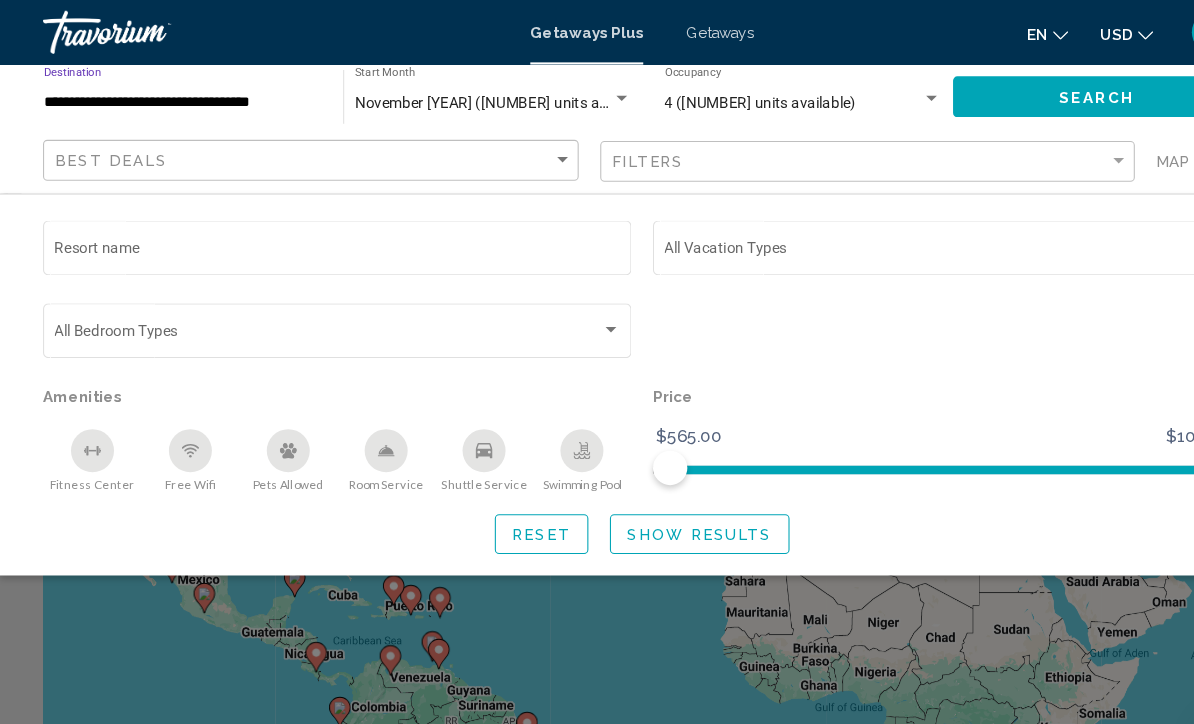 click on "Search" 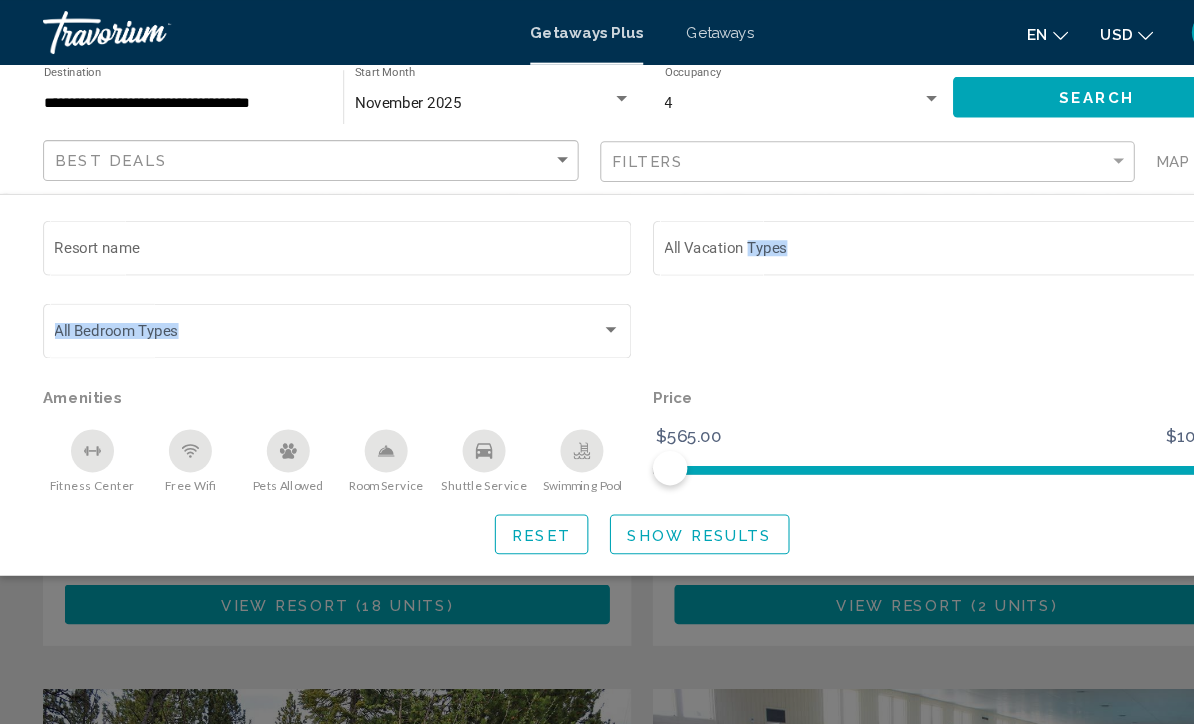 click 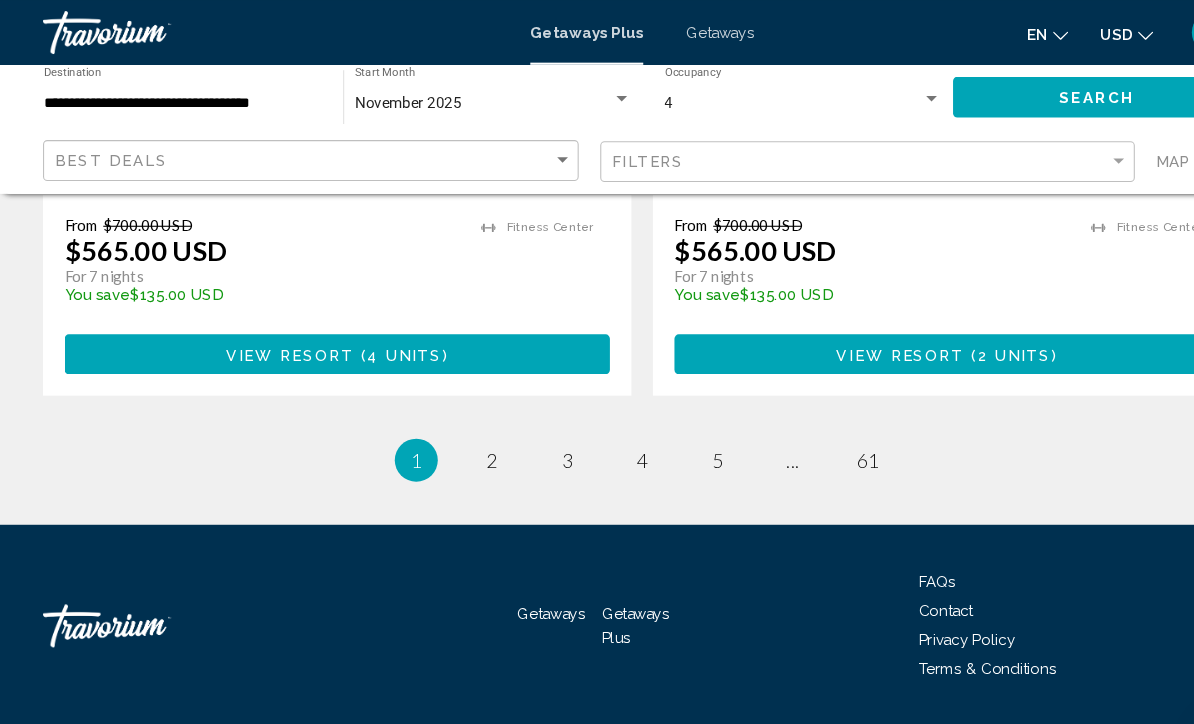 scroll, scrollTop: 4570, scrollLeft: 0, axis: vertical 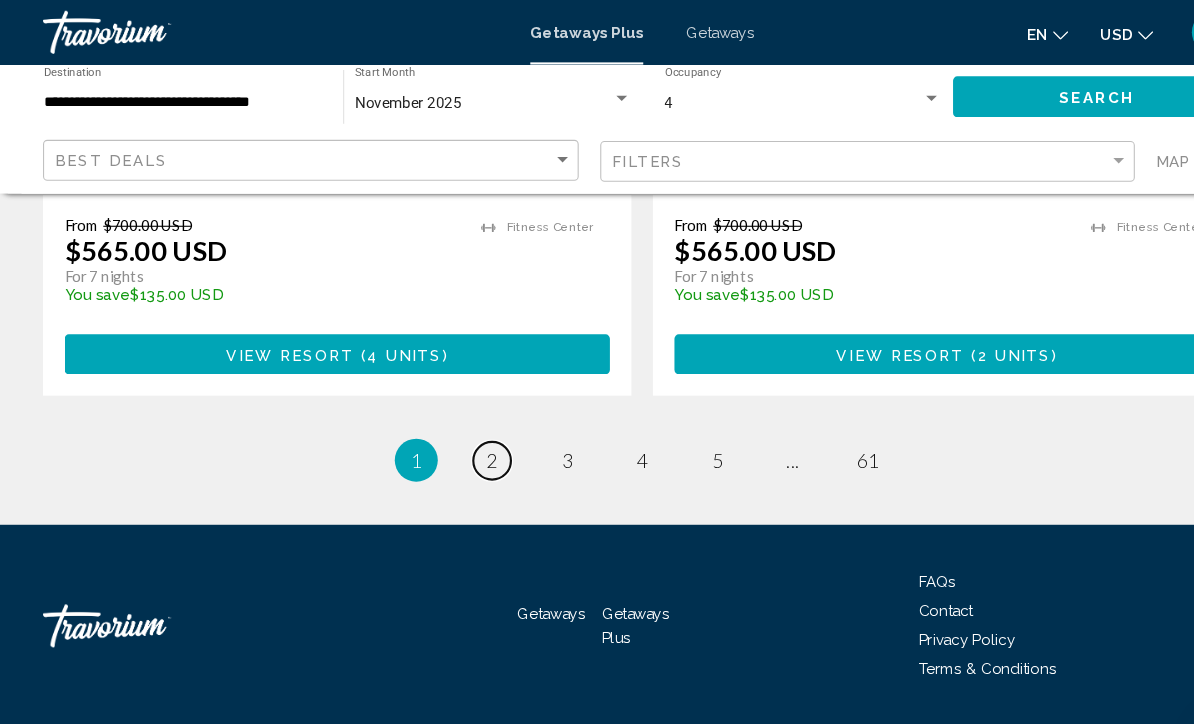 click on "2" at bounding box center (457, 428) 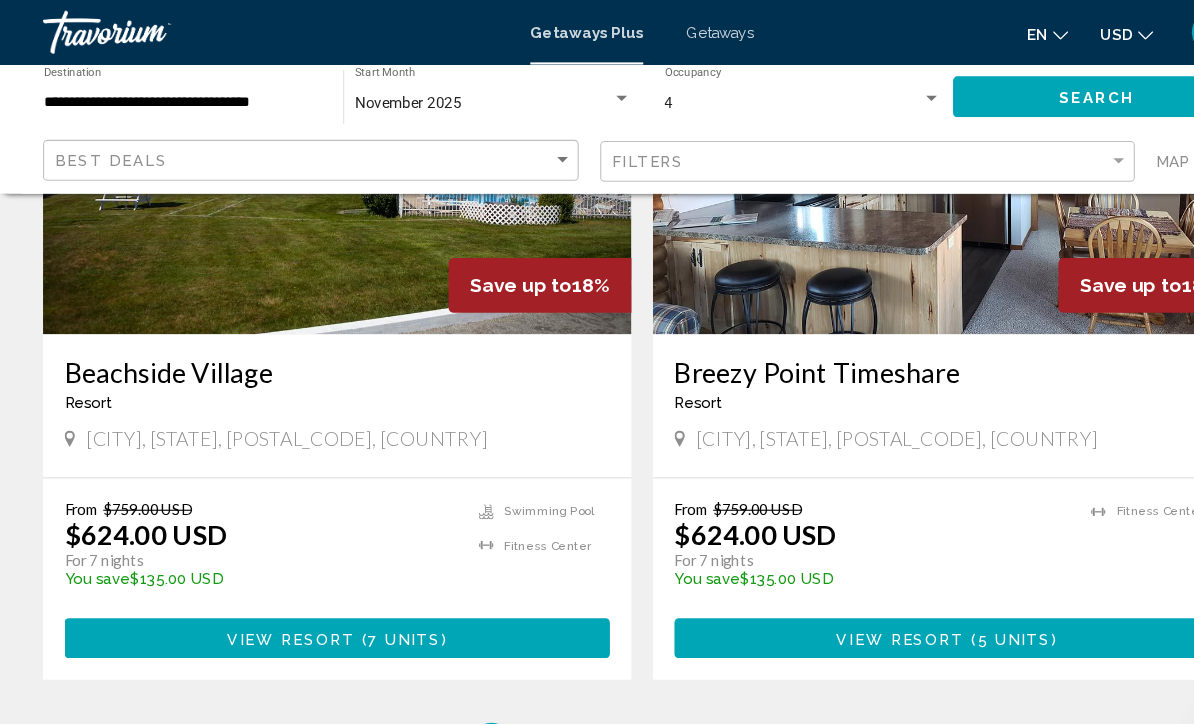 scroll, scrollTop: 4570, scrollLeft: 0, axis: vertical 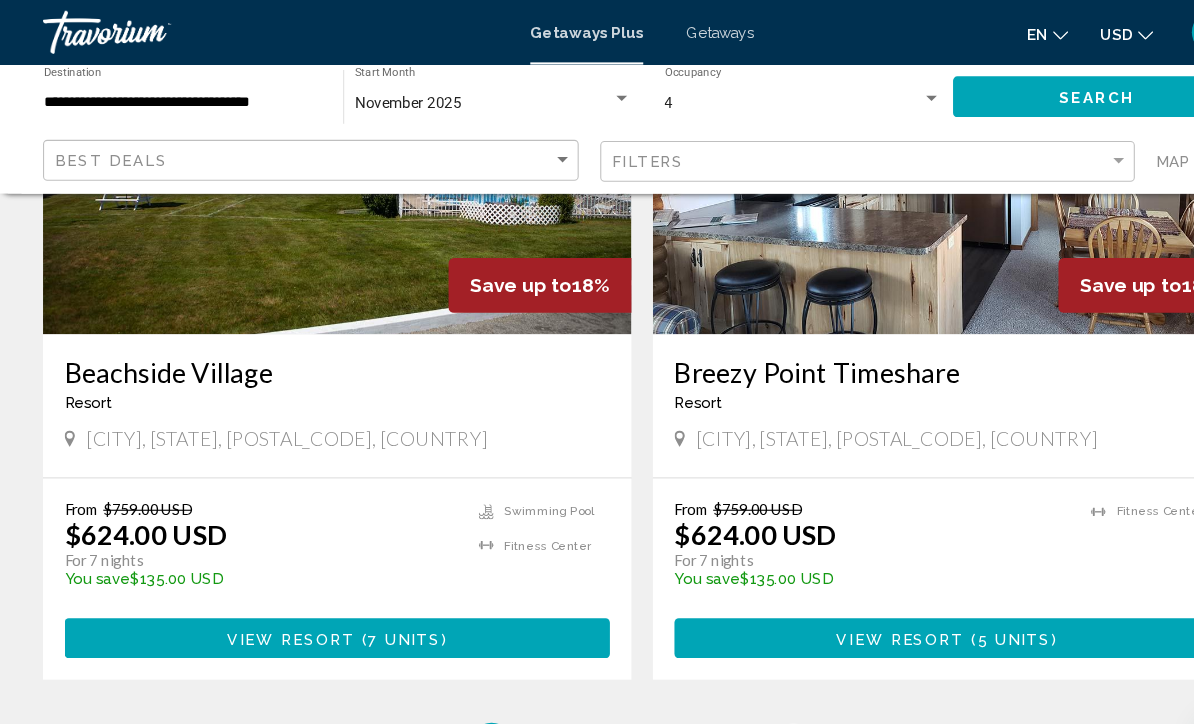 click on "page  ..." at bounding box center (737, 692) 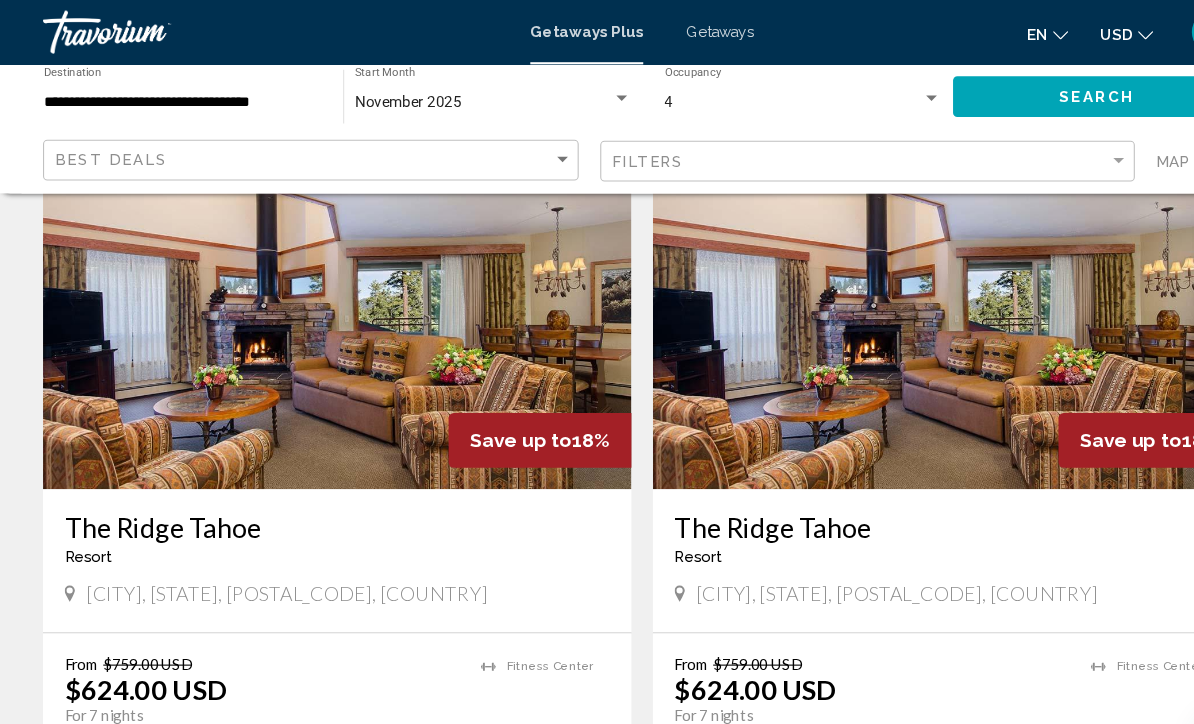 scroll, scrollTop: 2801, scrollLeft: 0, axis: vertical 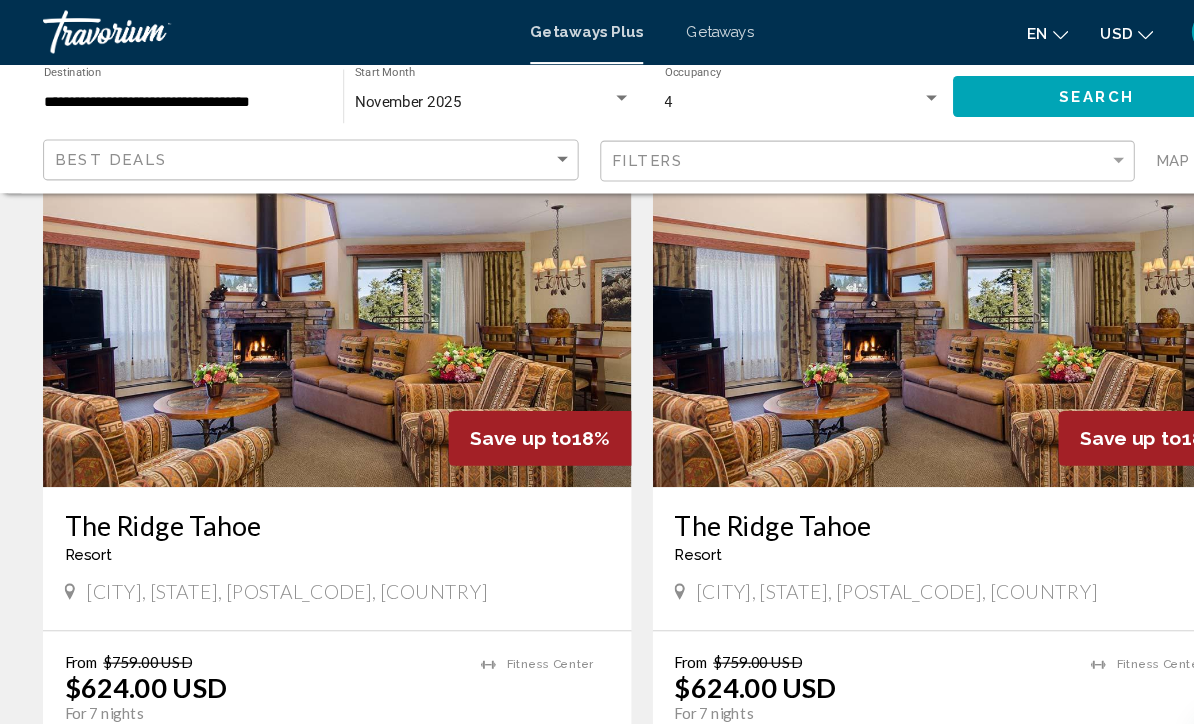 click at bounding box center [313, 293] 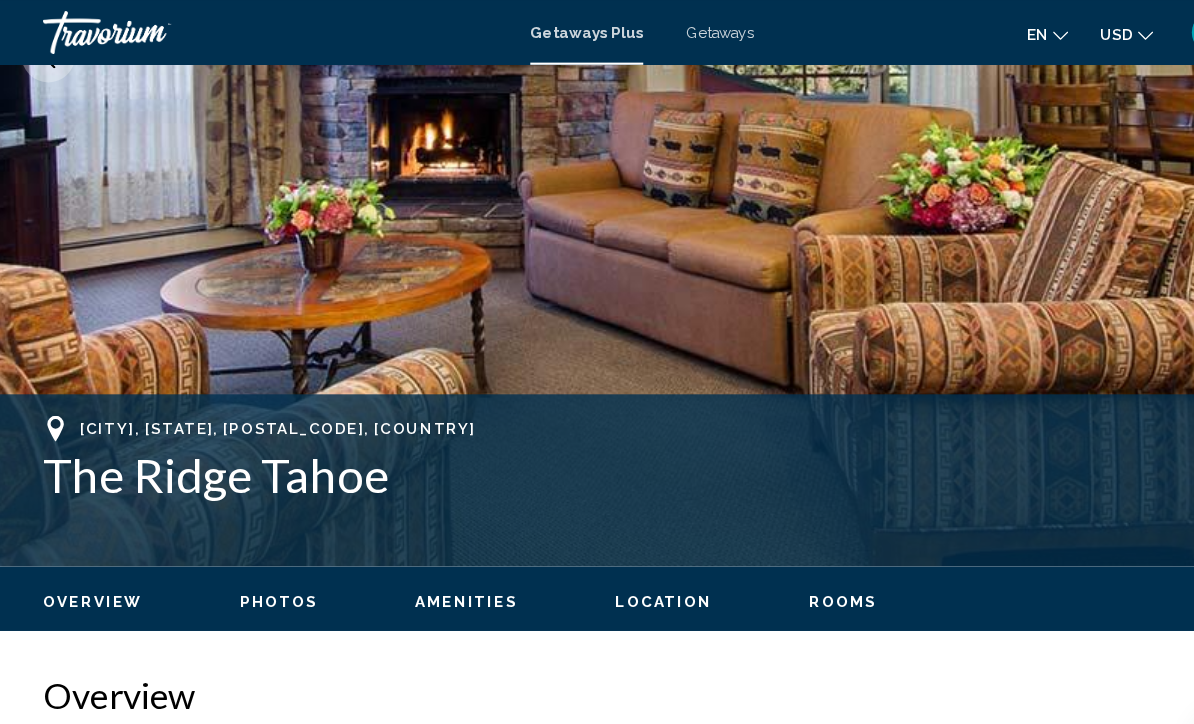 scroll, scrollTop: 483, scrollLeft: 0, axis: vertical 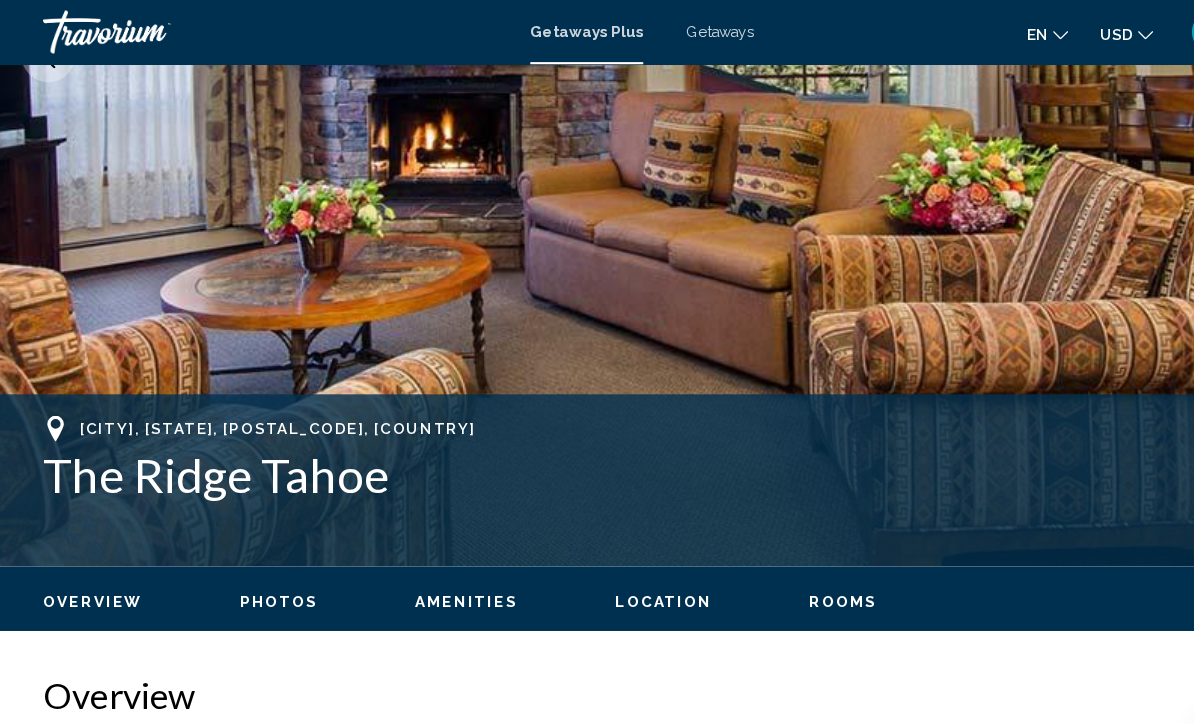 click on "Photos" at bounding box center [259, 560] 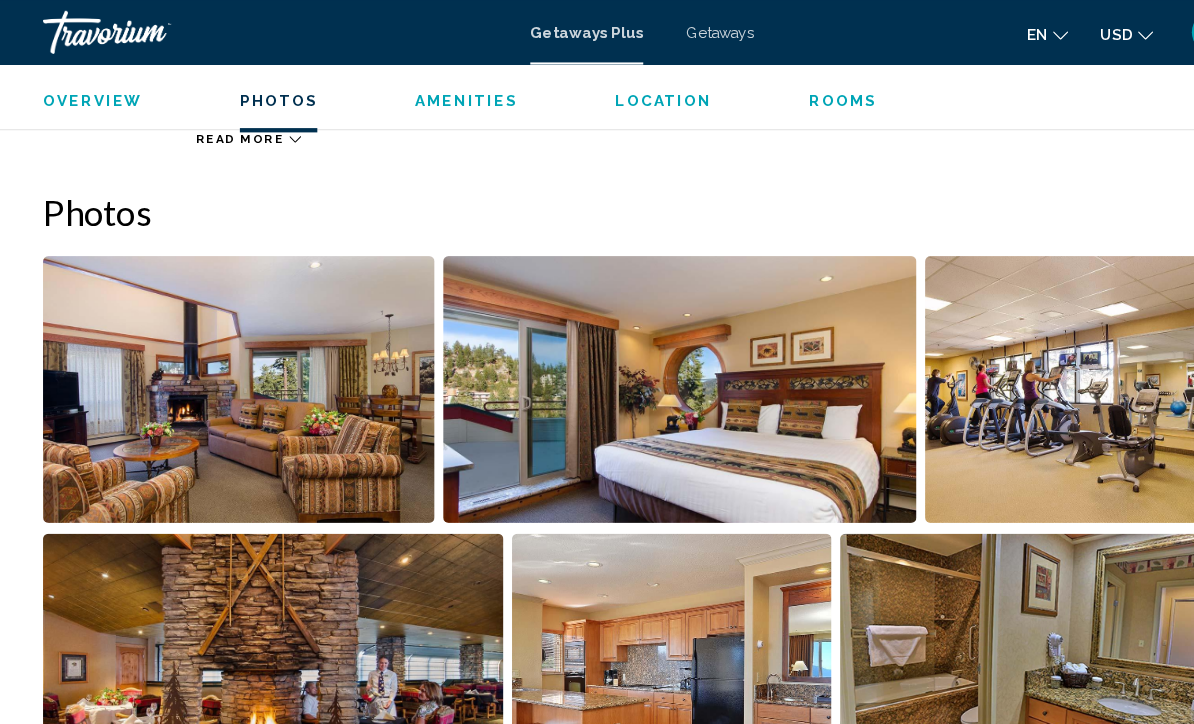 scroll, scrollTop: 1272, scrollLeft: 0, axis: vertical 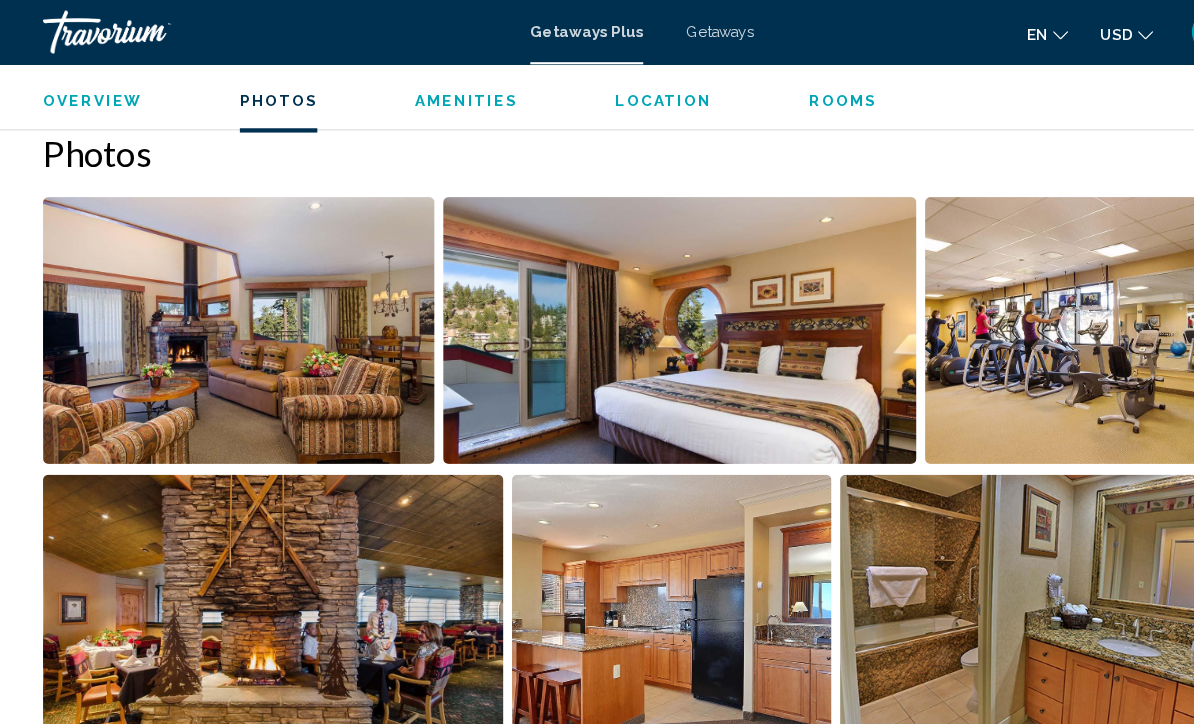 click at bounding box center [631, 307] 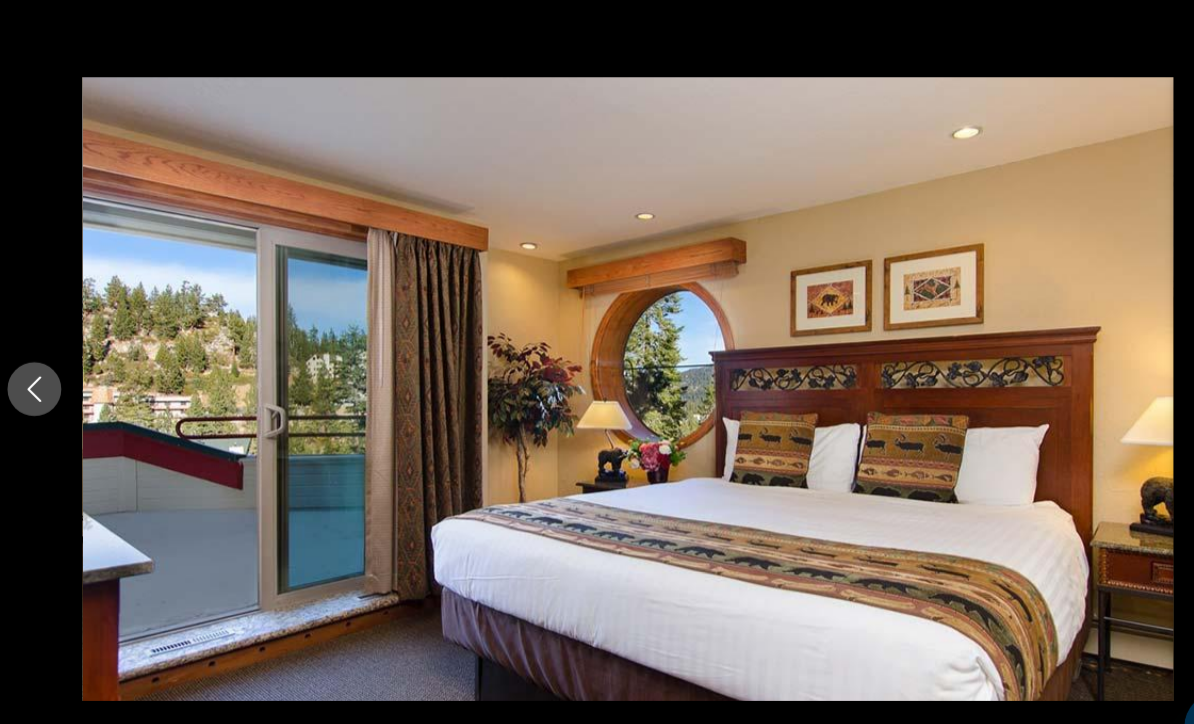 scroll, scrollTop: 1139, scrollLeft: 0, axis: vertical 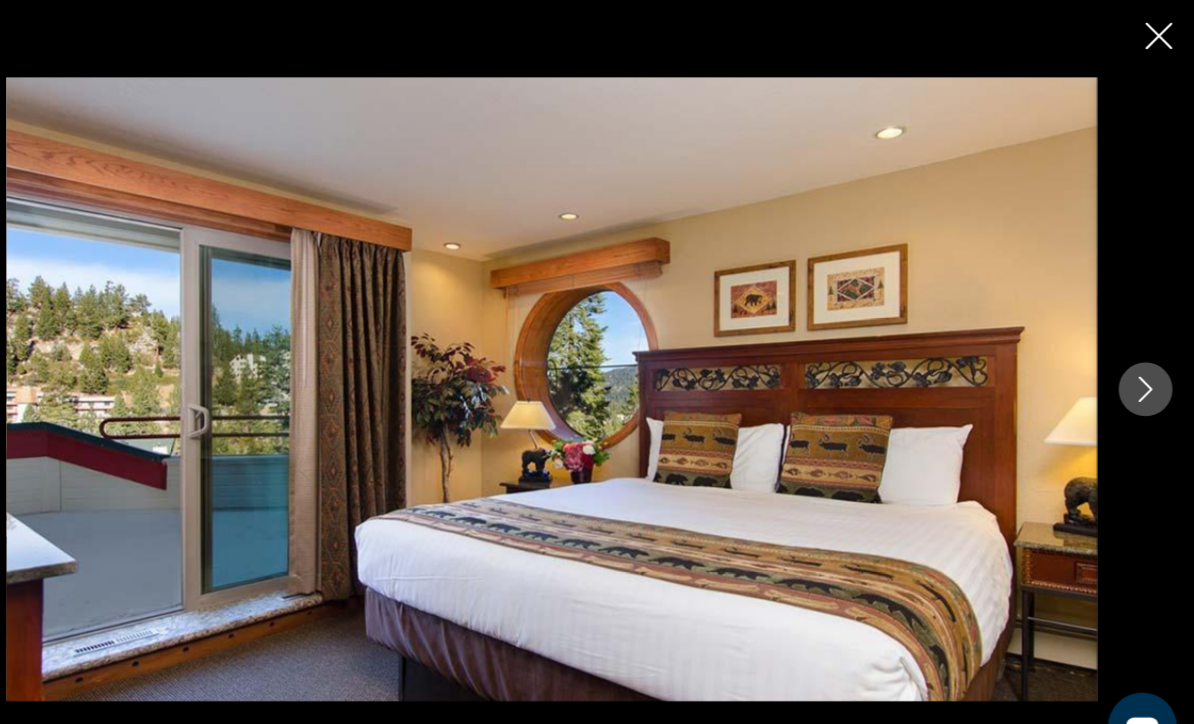 click at bounding box center (1149, 362) 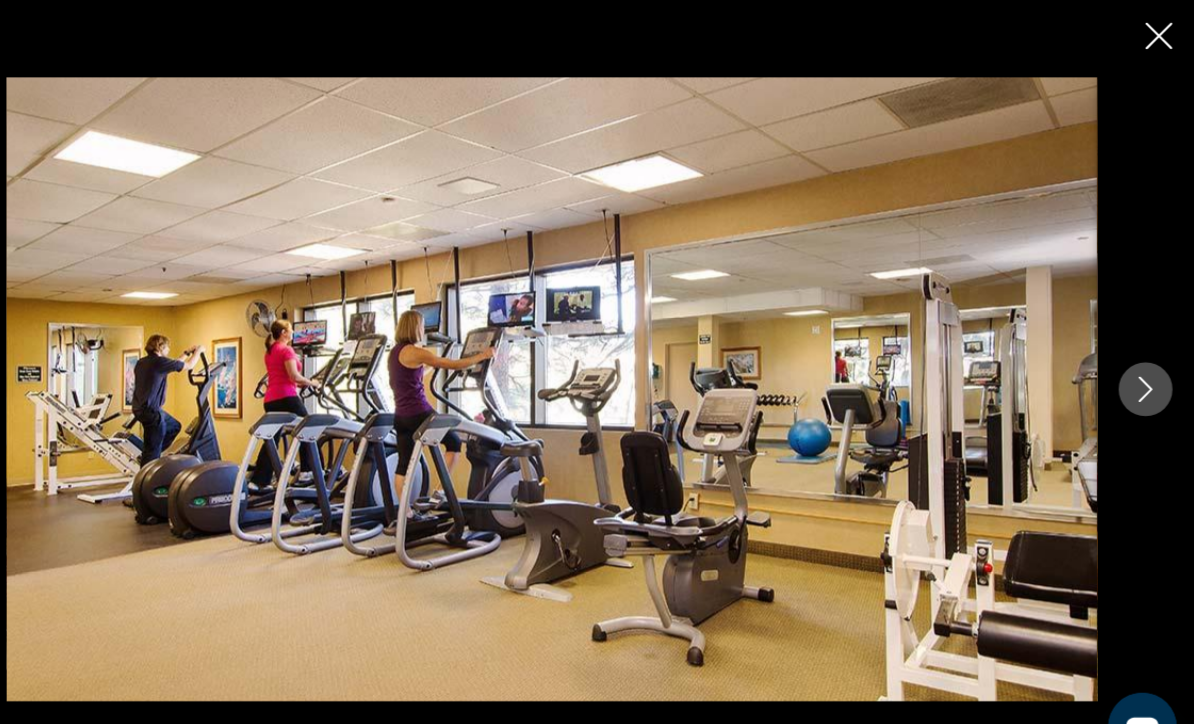 click at bounding box center [1149, 362] 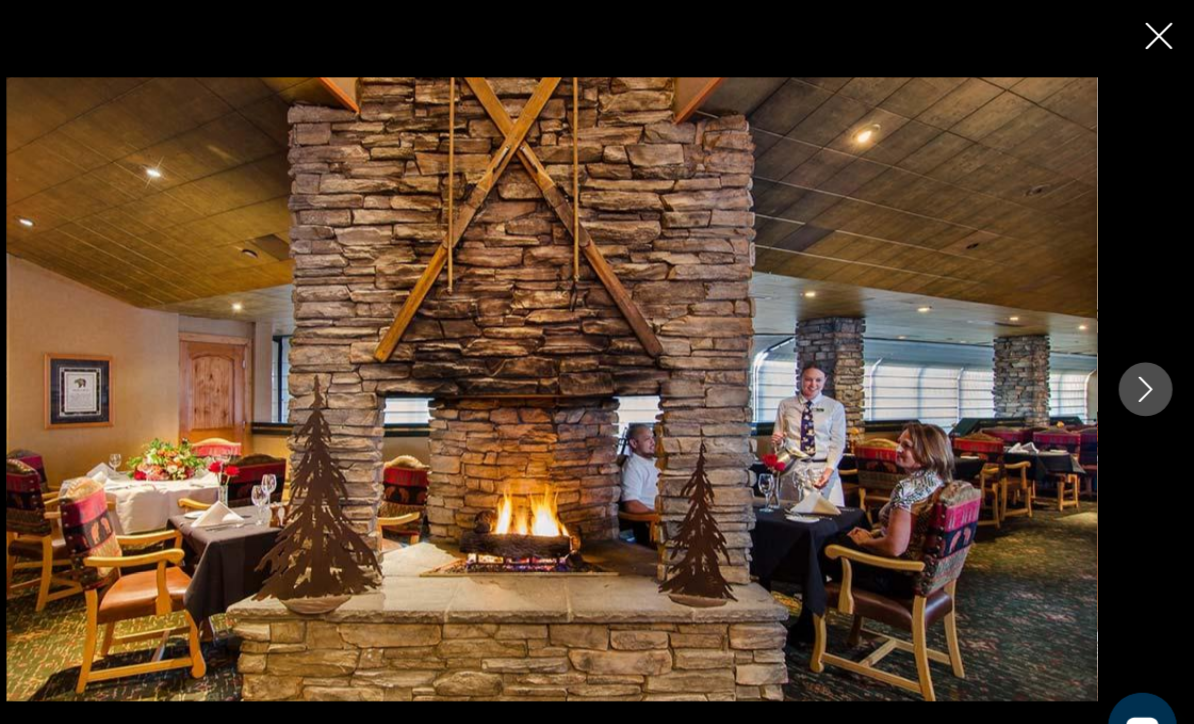 click 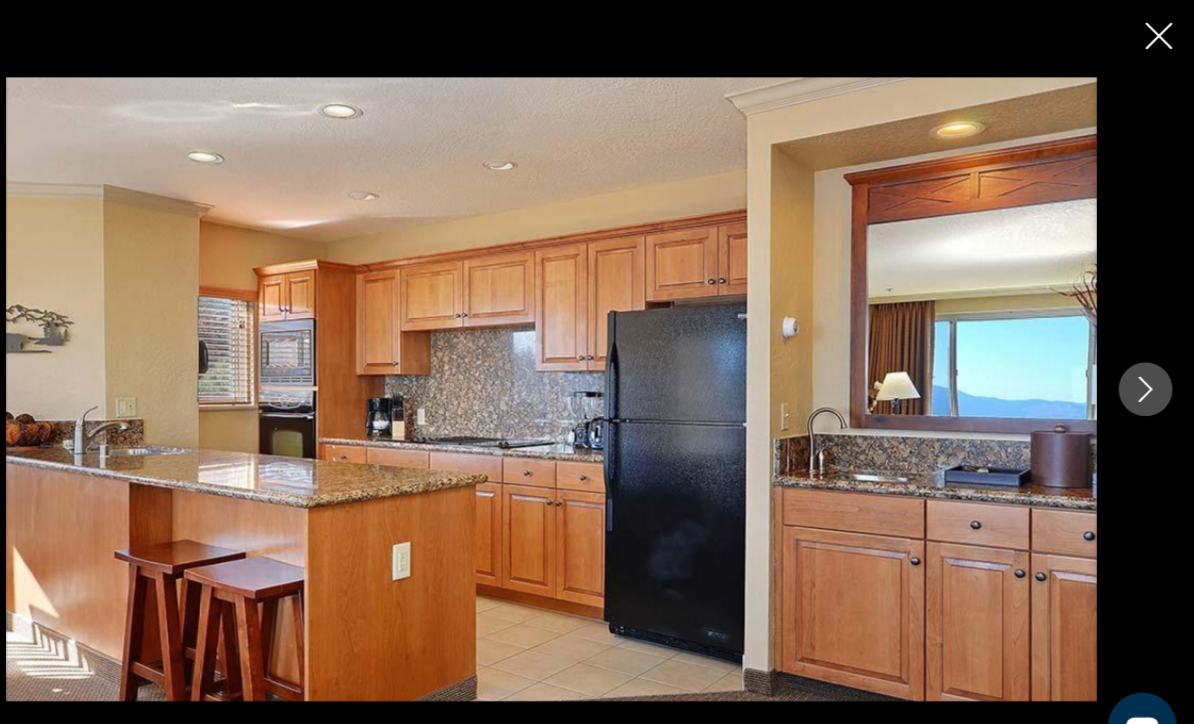 click 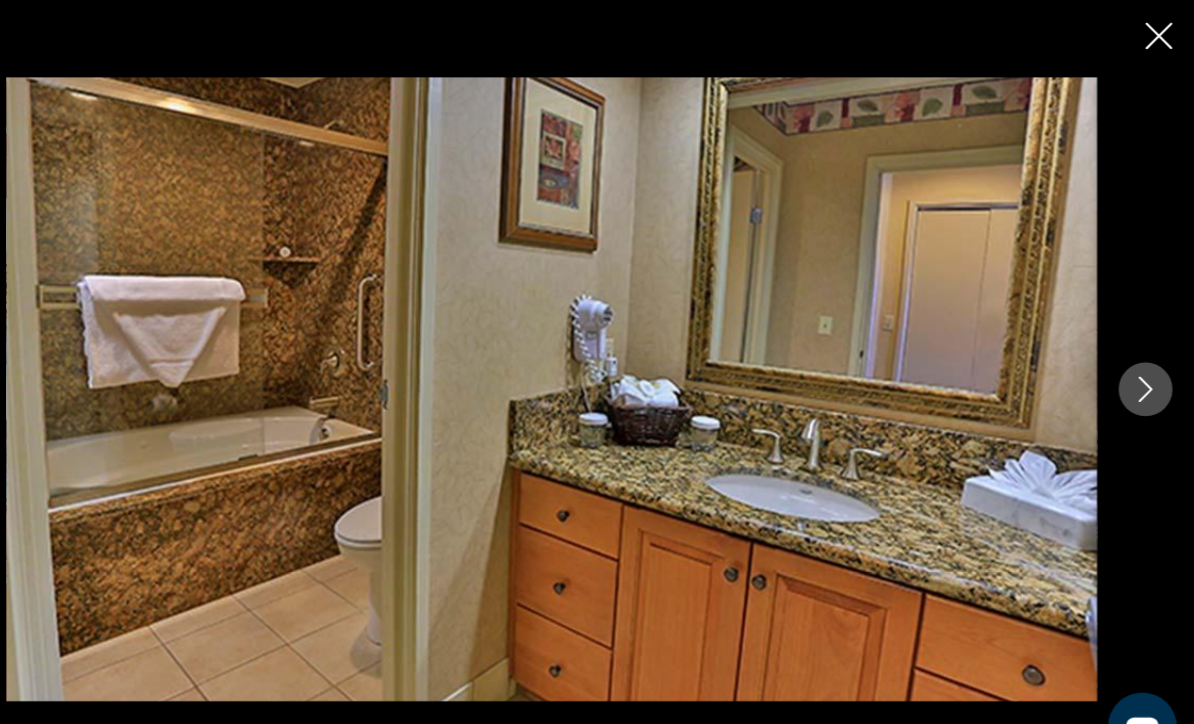 click at bounding box center [1149, 362] 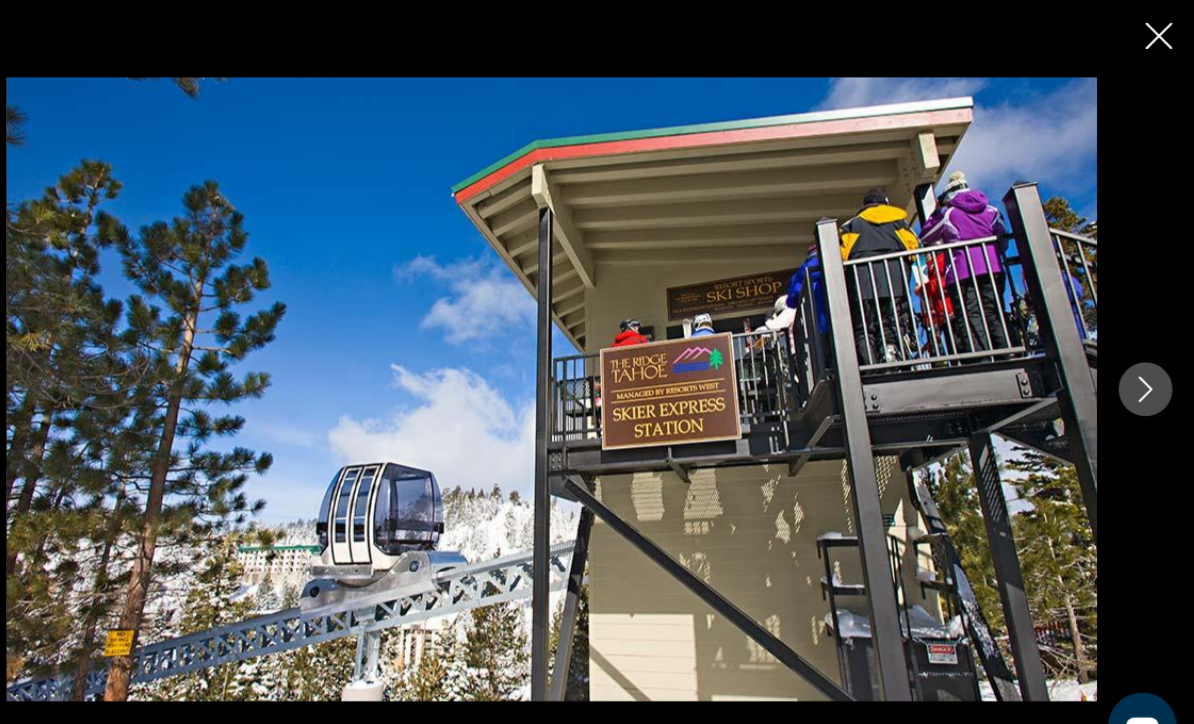 click at bounding box center [1149, 362] 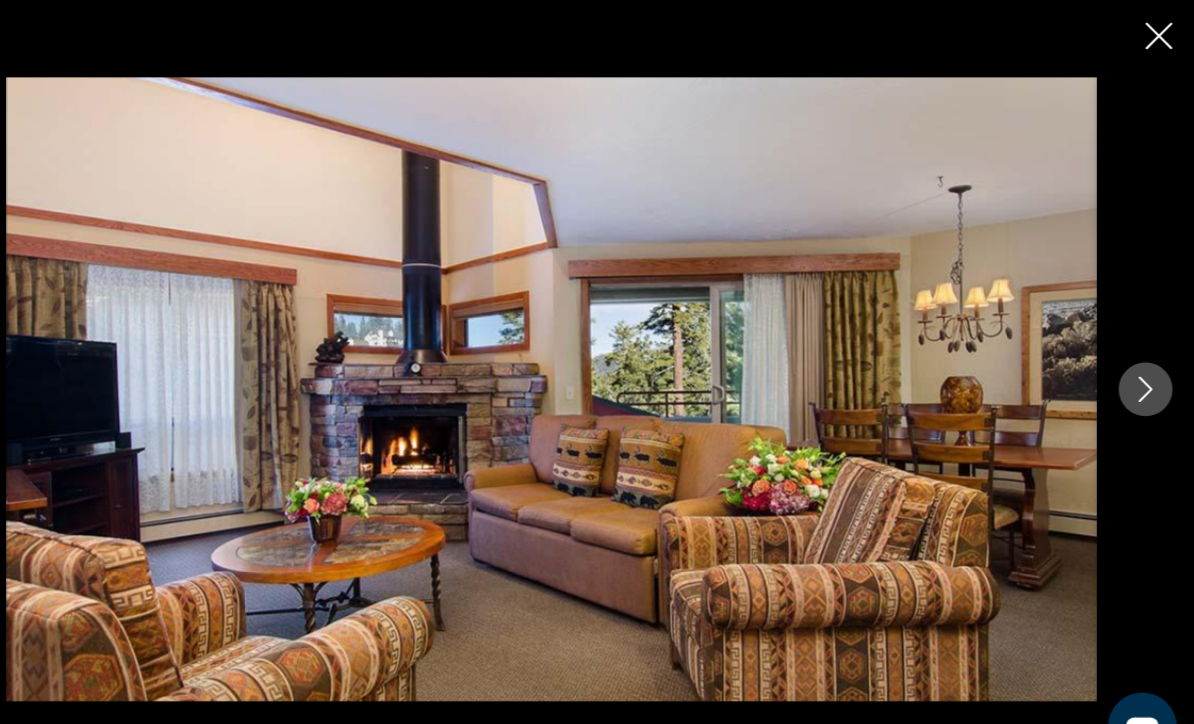 click at bounding box center [597, 361] 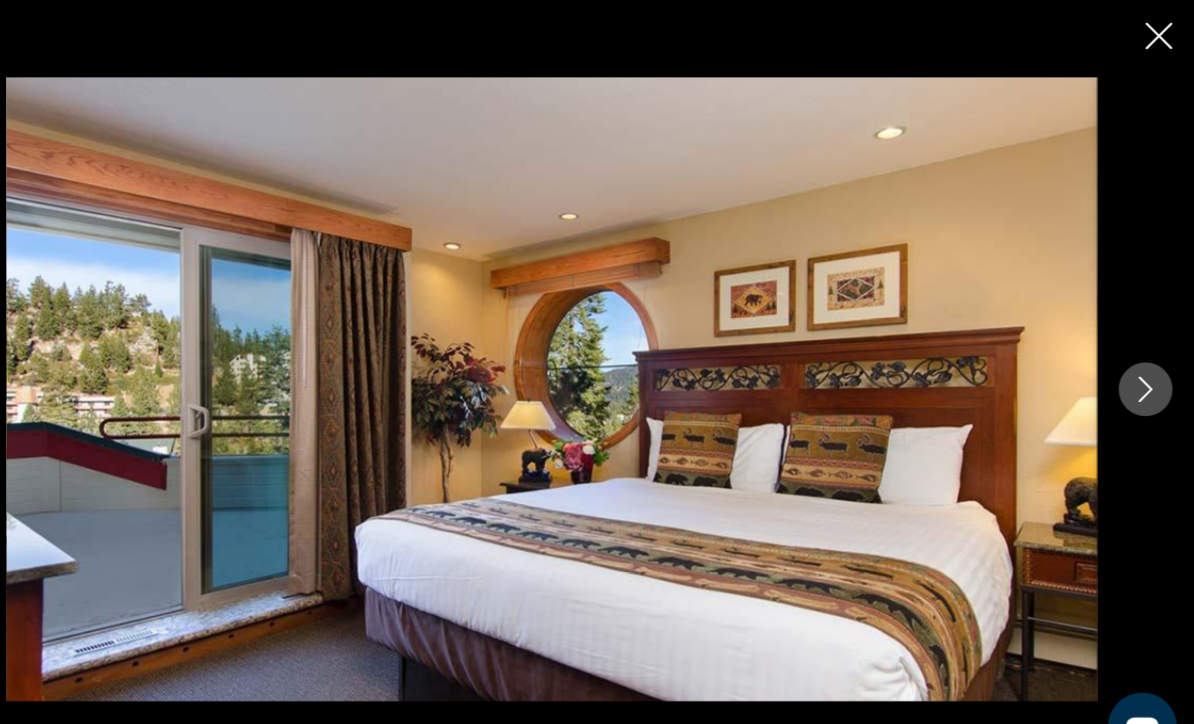 click 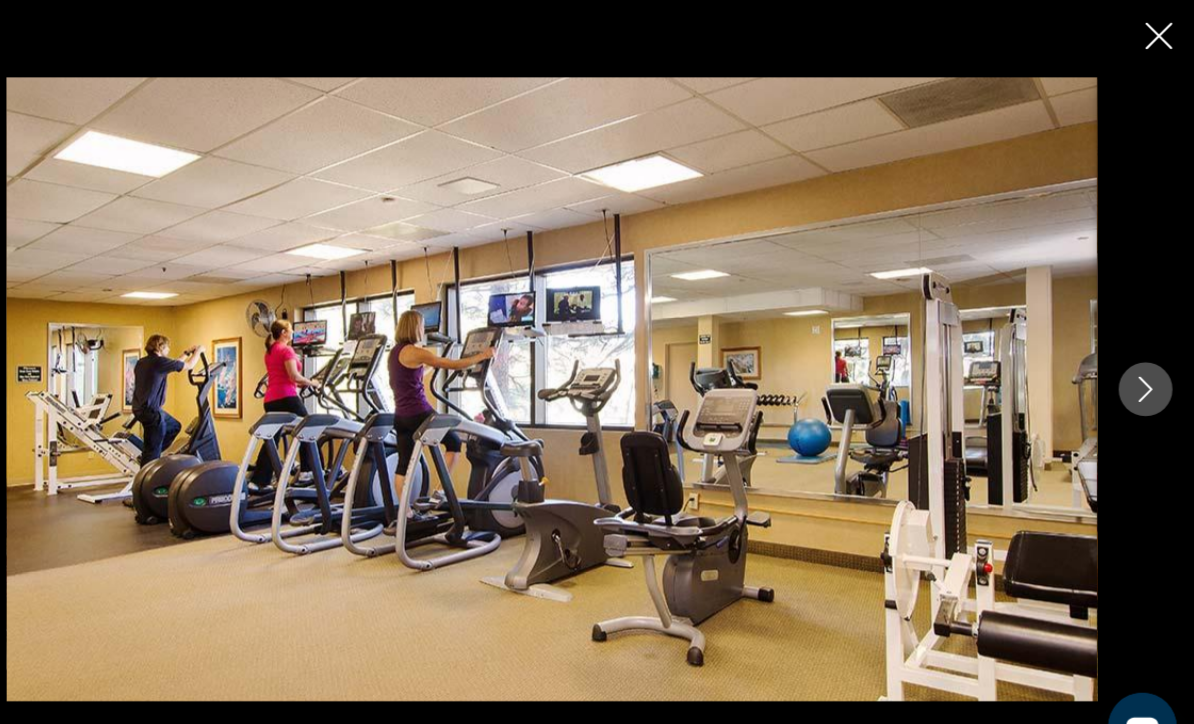 click 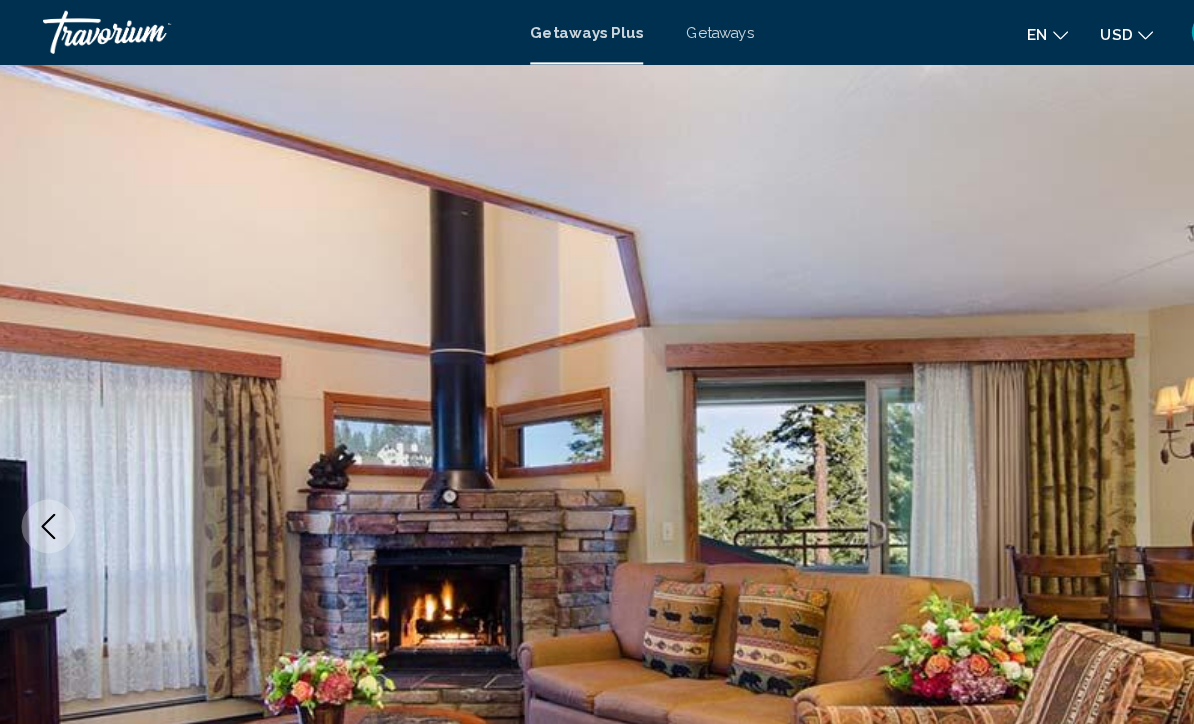 scroll, scrollTop: 0, scrollLeft: 0, axis: both 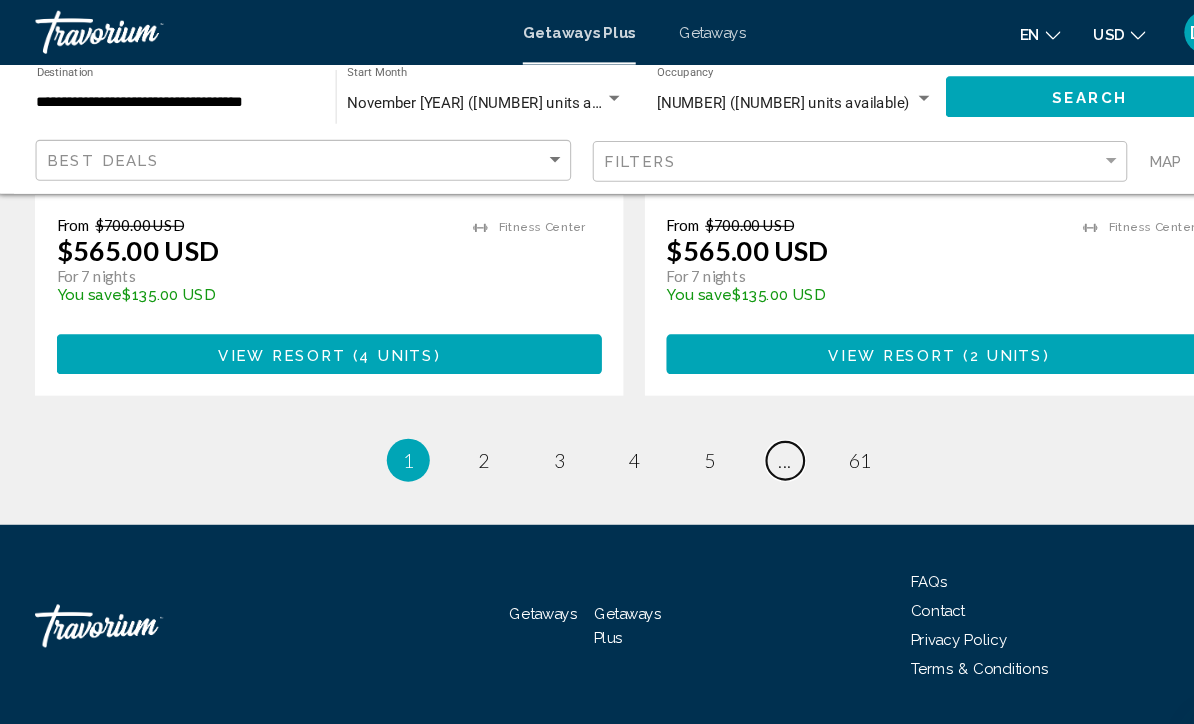 click on "page  ..." at bounding box center (737, 428) 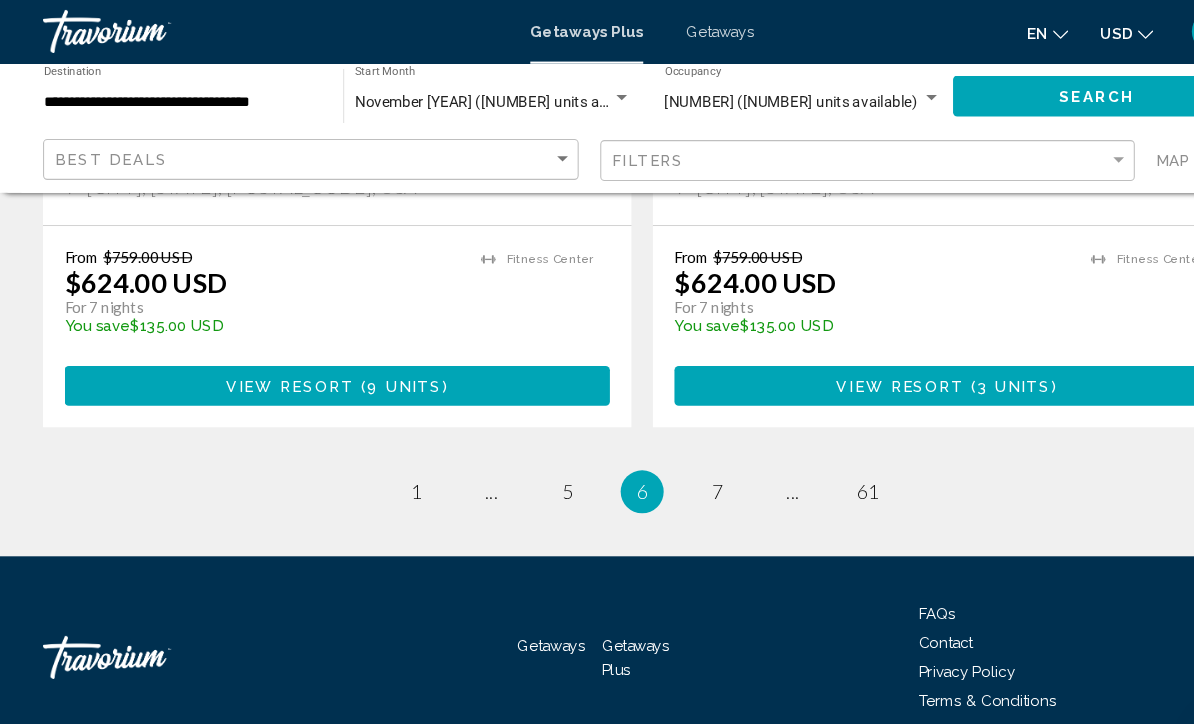 scroll, scrollTop: 4600, scrollLeft: 0, axis: vertical 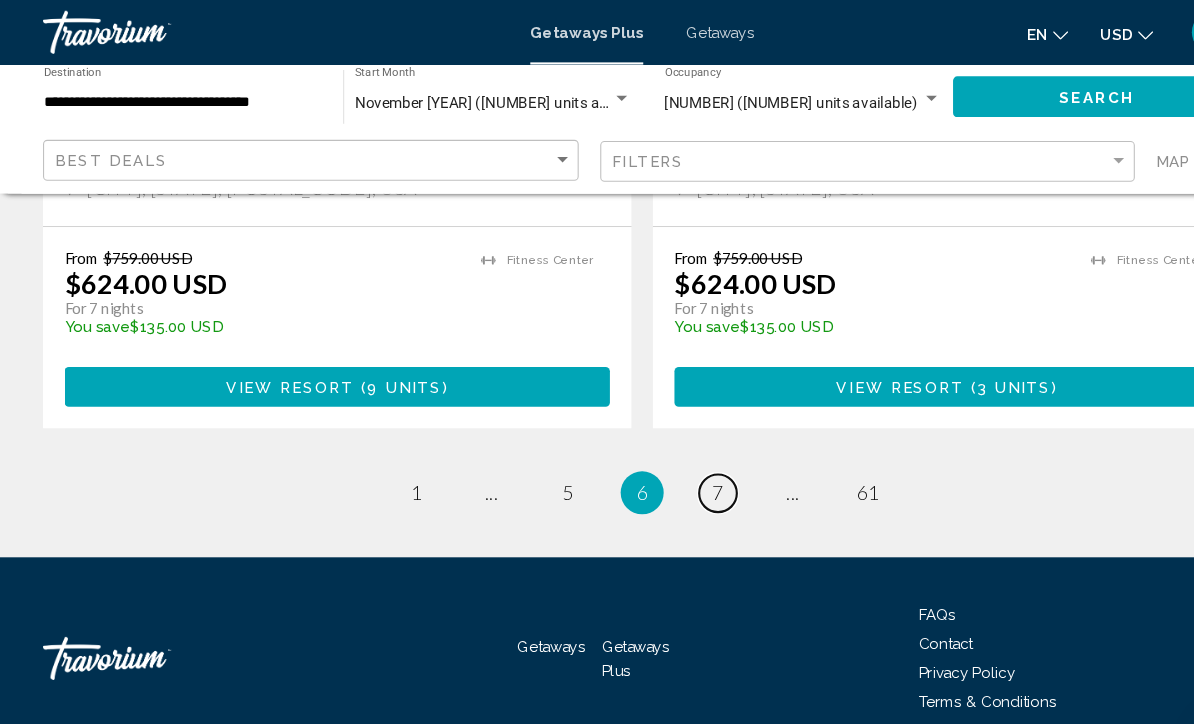 click on "page  7" at bounding box center [667, 458] 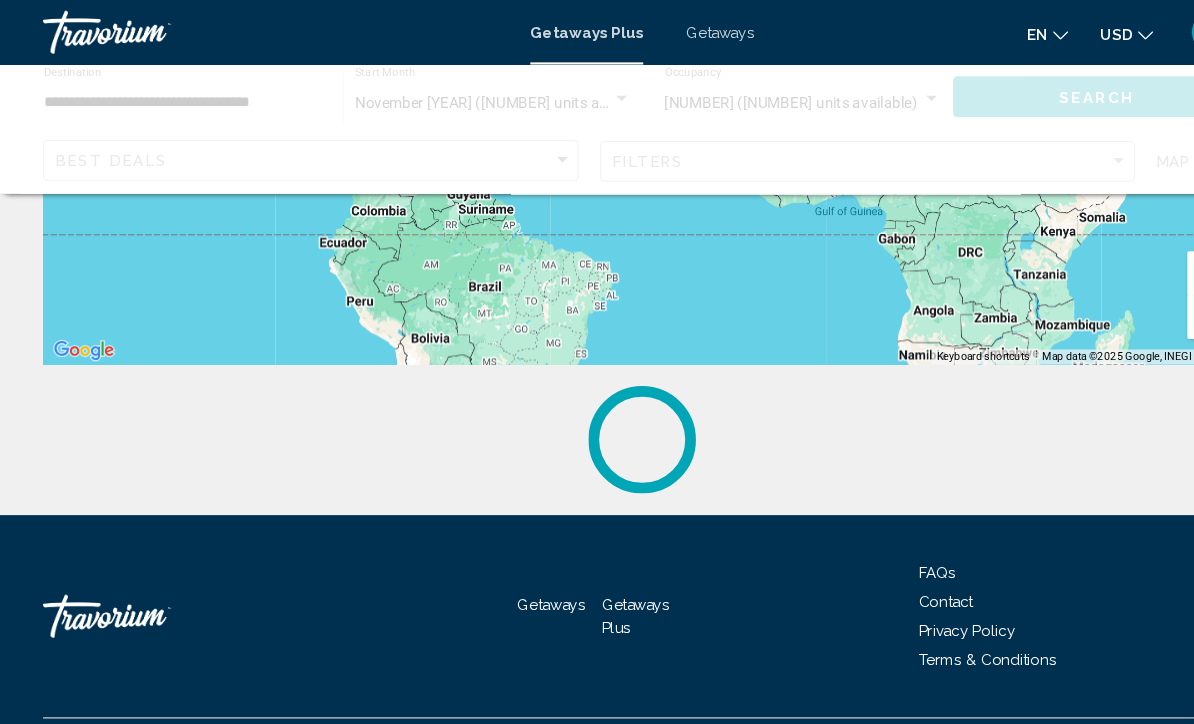 scroll, scrollTop: 0, scrollLeft: 0, axis: both 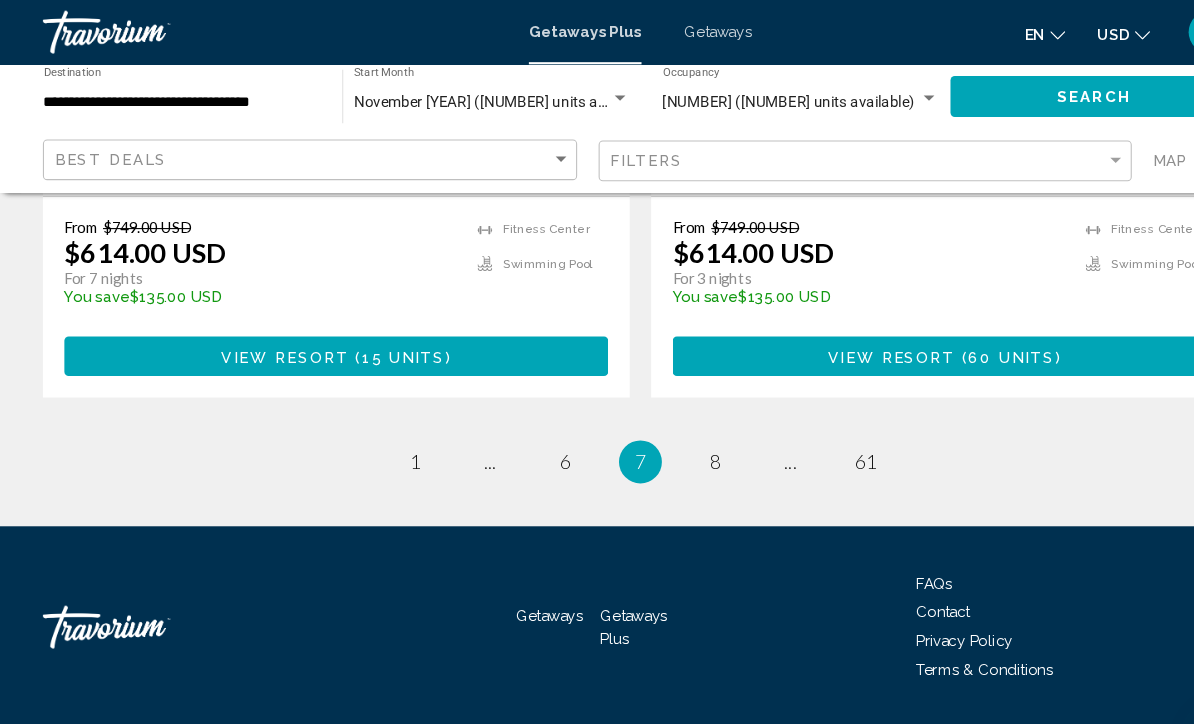click on "DW" at bounding box center [1128, 30] 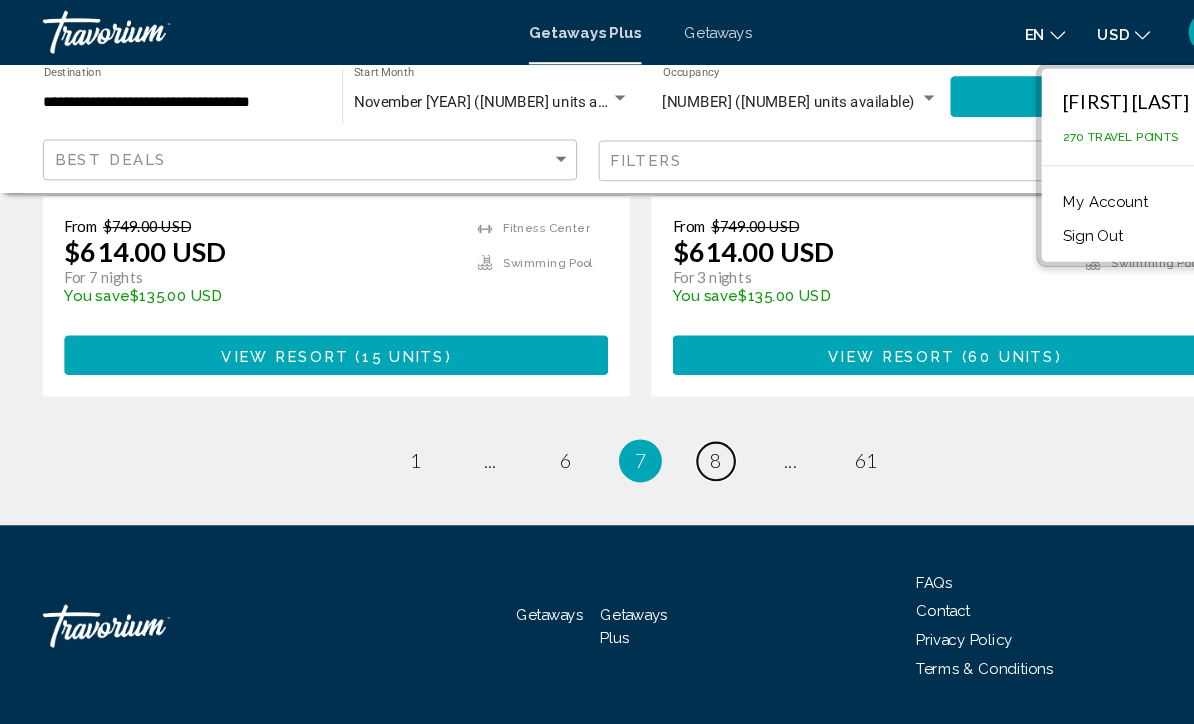 click on "page  8" at bounding box center (667, 430) 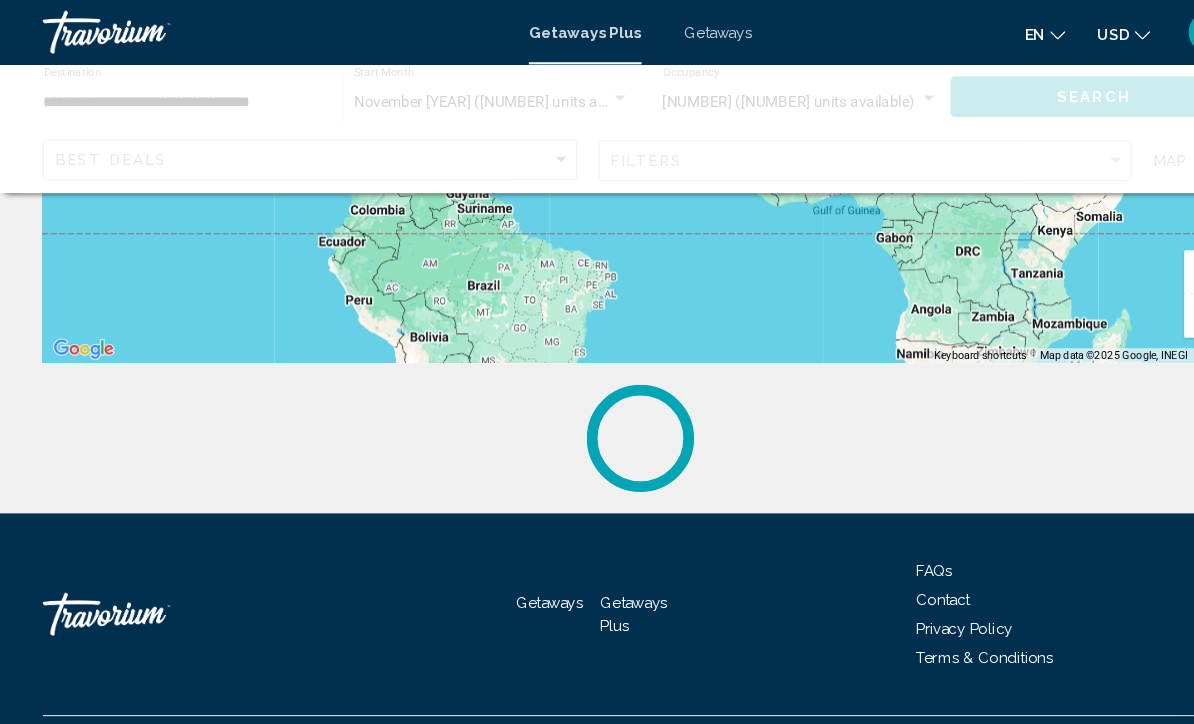 scroll, scrollTop: 0, scrollLeft: 0, axis: both 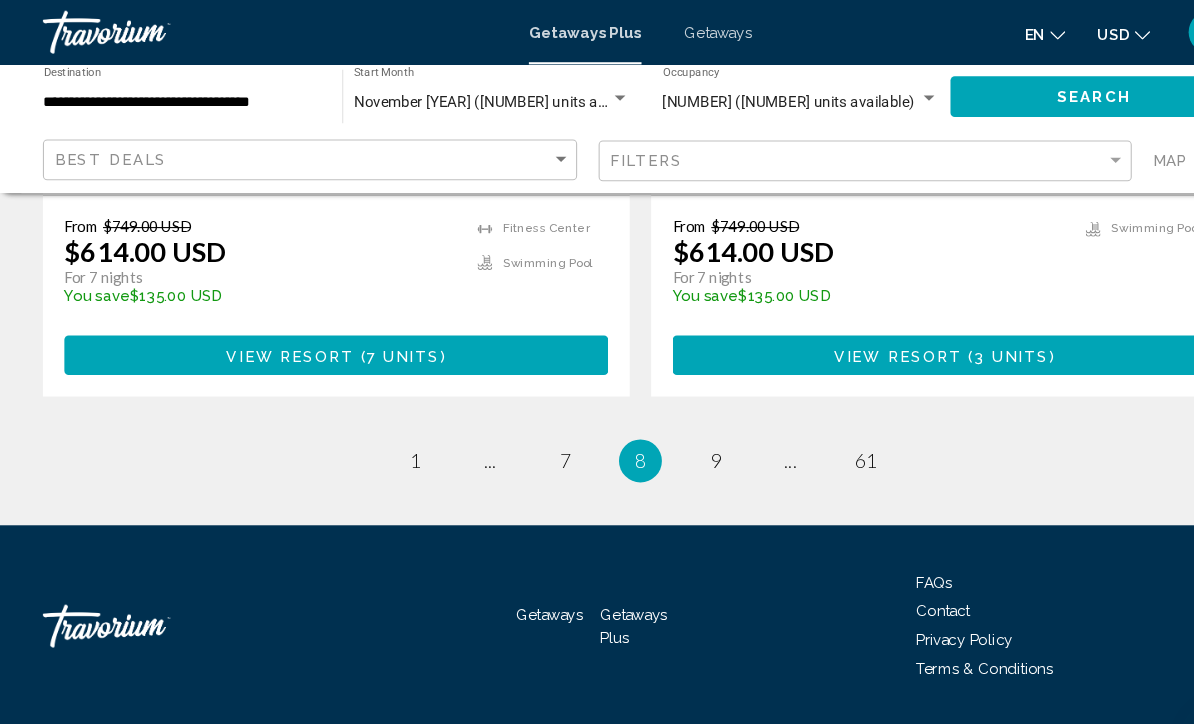click on "8 / 61  page  1 page  ... page  7 You're on page  8 page  9 page  ... page  61" at bounding box center [597, 430] 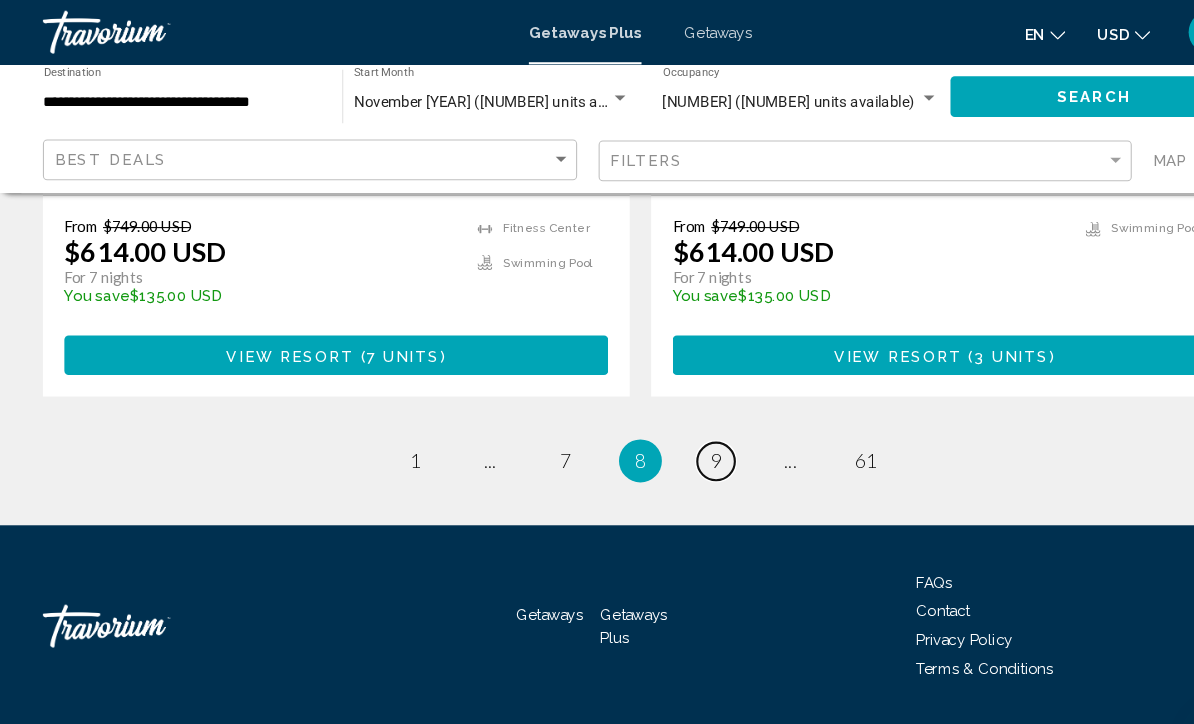 click on "page  9" at bounding box center (667, 430) 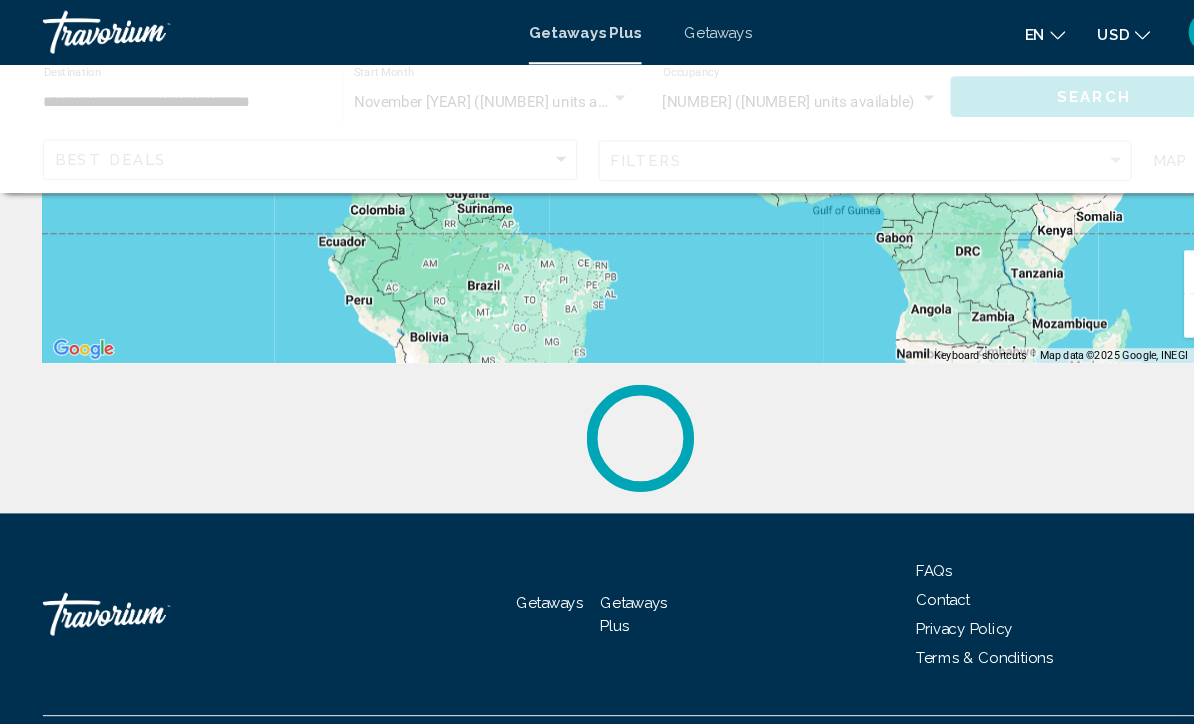 scroll, scrollTop: 0, scrollLeft: 0, axis: both 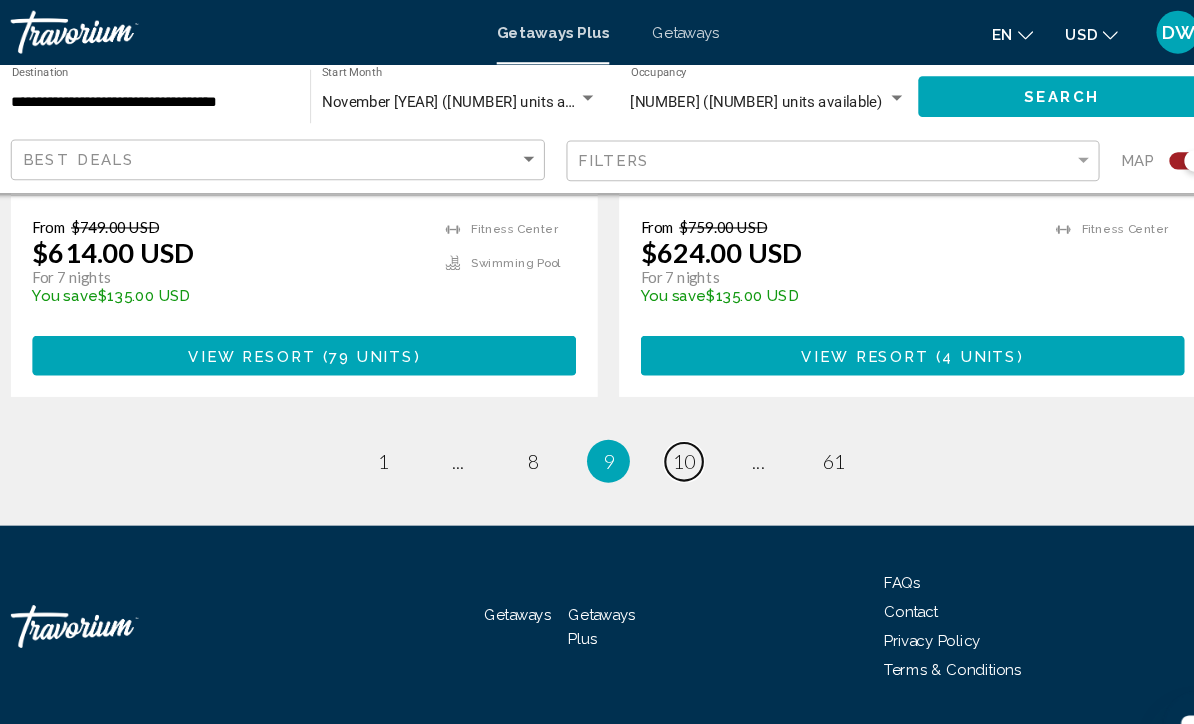 click on "10" at bounding box center (667, 430) 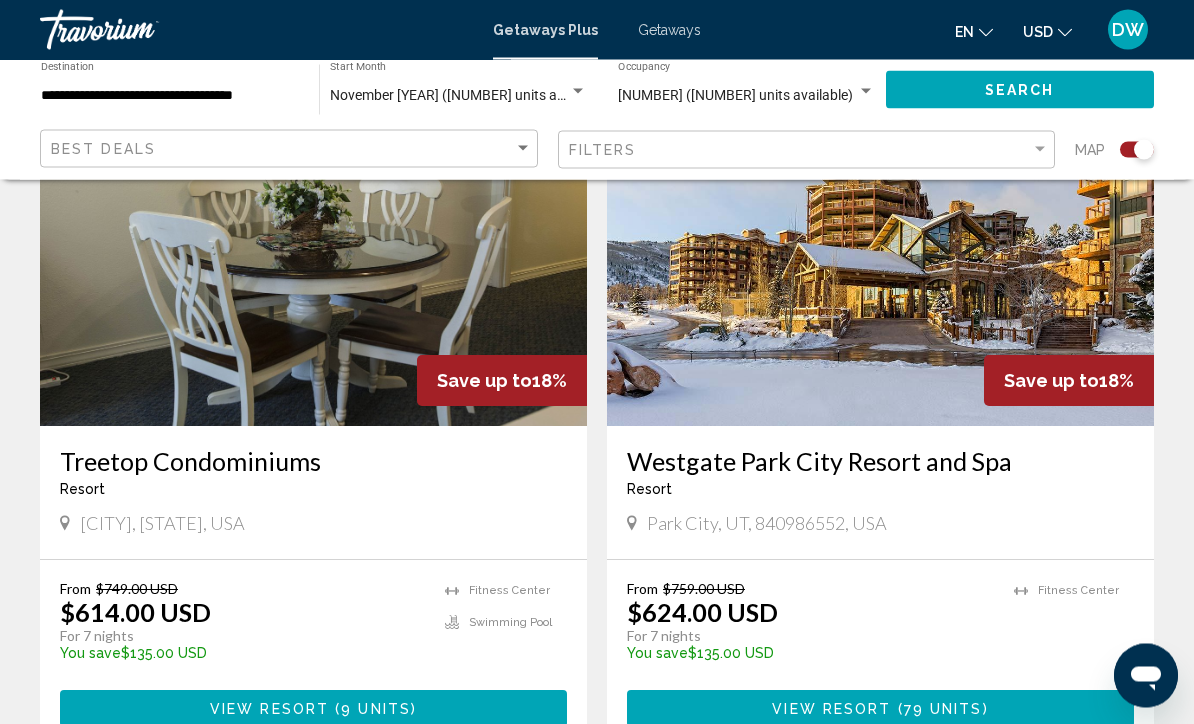 scroll, scrollTop: 2147, scrollLeft: 0, axis: vertical 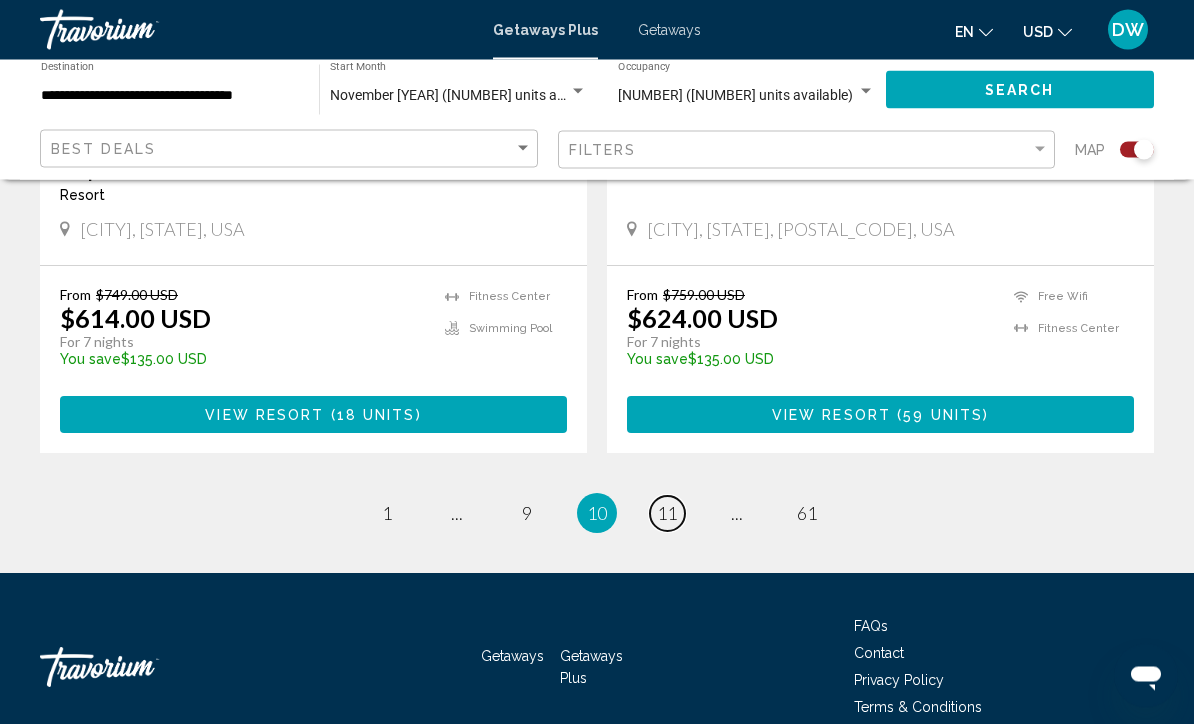 click on "11" at bounding box center [667, 514] 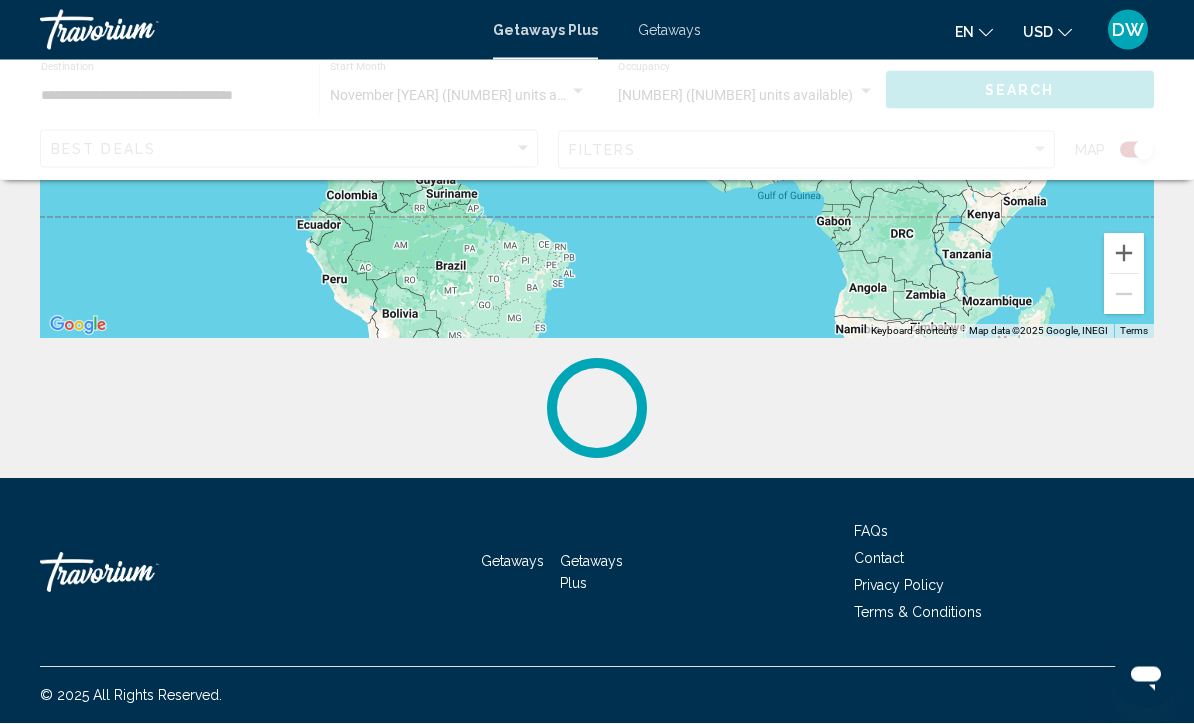scroll, scrollTop: 0, scrollLeft: 0, axis: both 